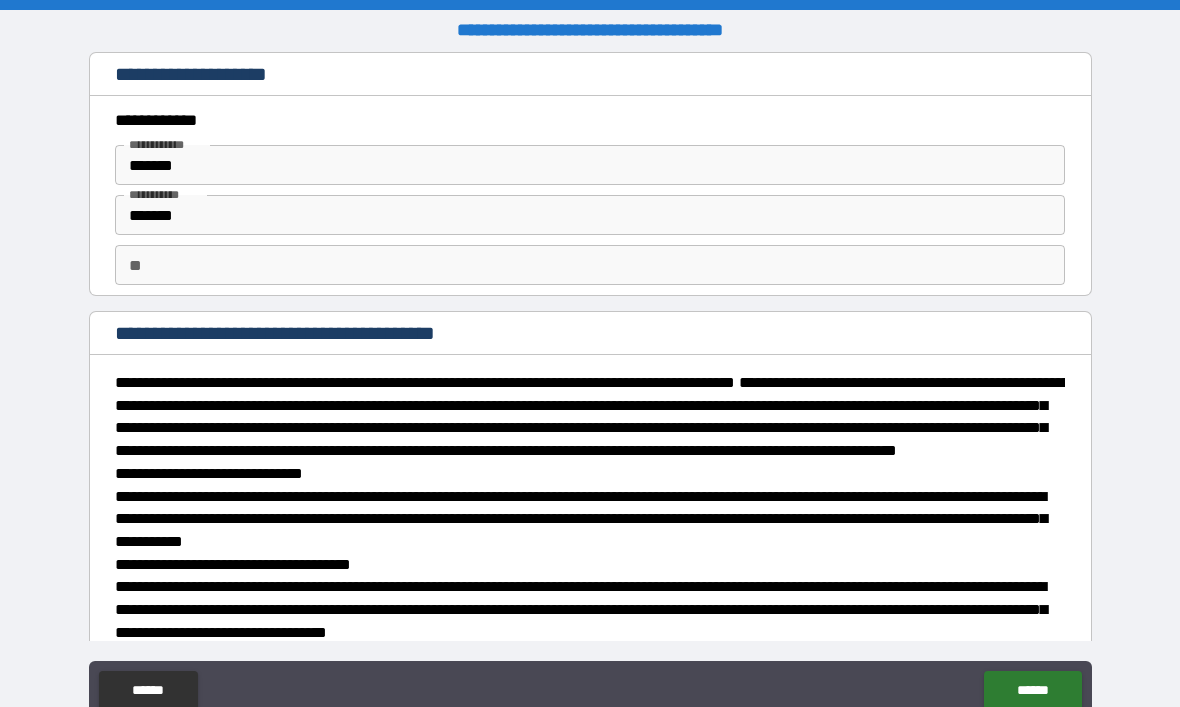 scroll, scrollTop: 68, scrollLeft: 0, axis: vertical 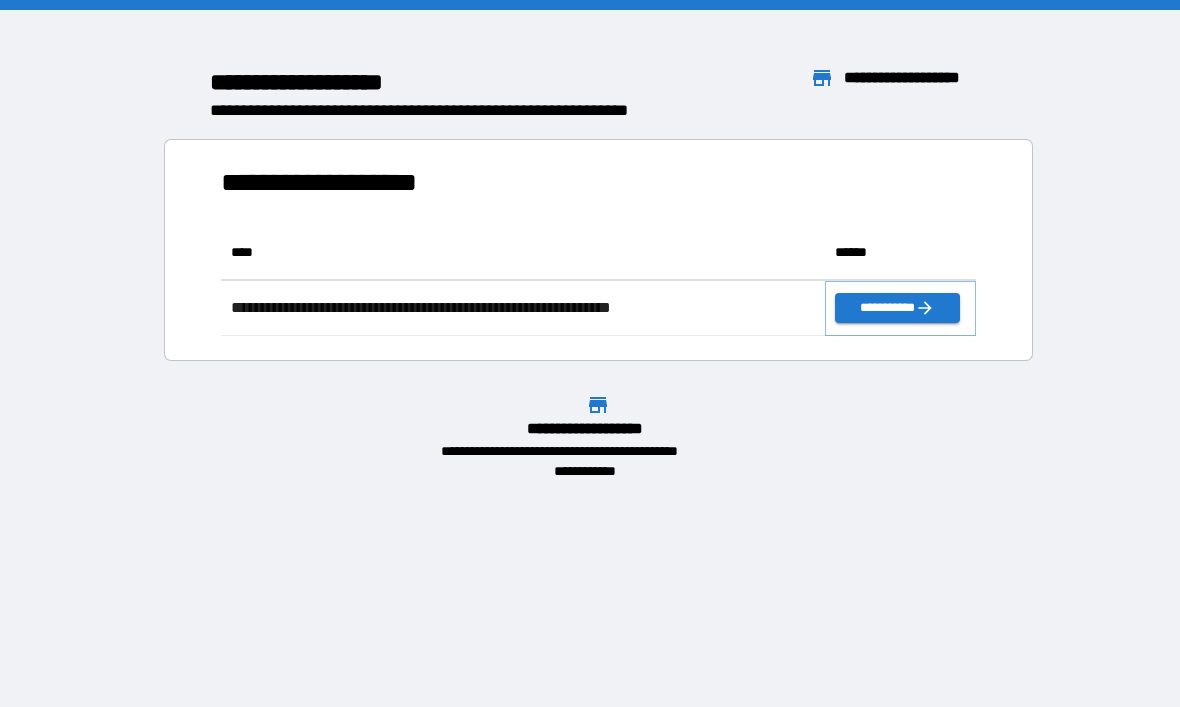 click on "**********" at bounding box center [897, 308] 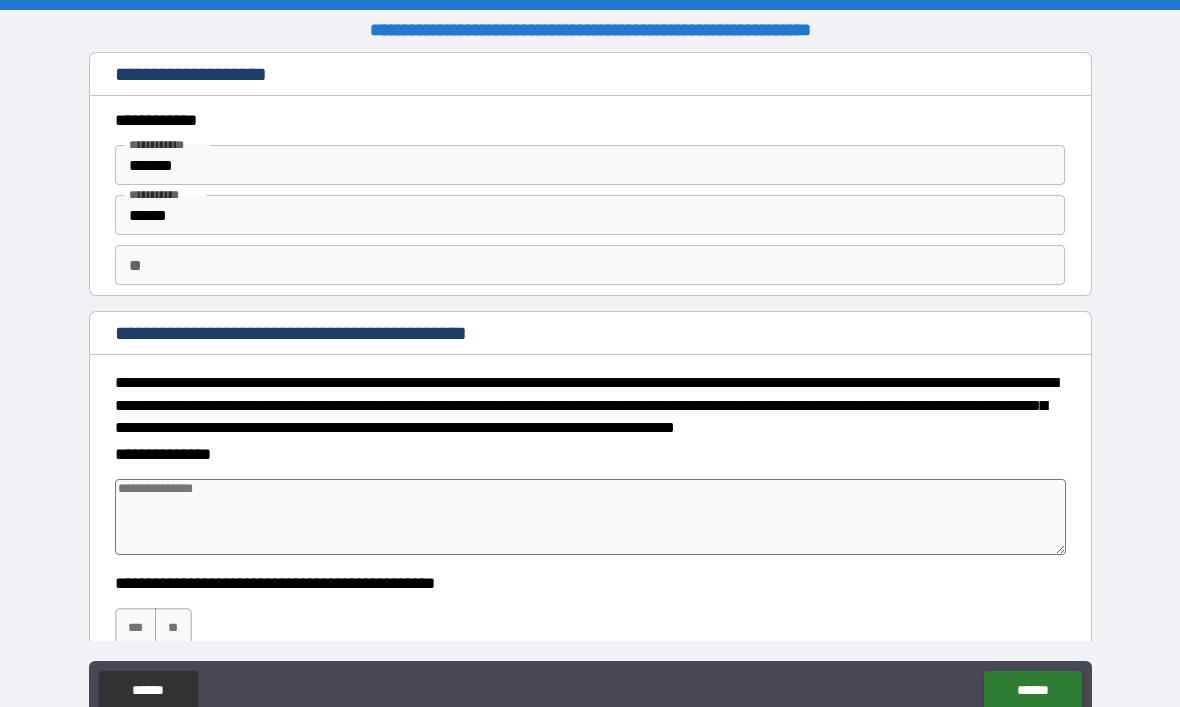 type on "*" 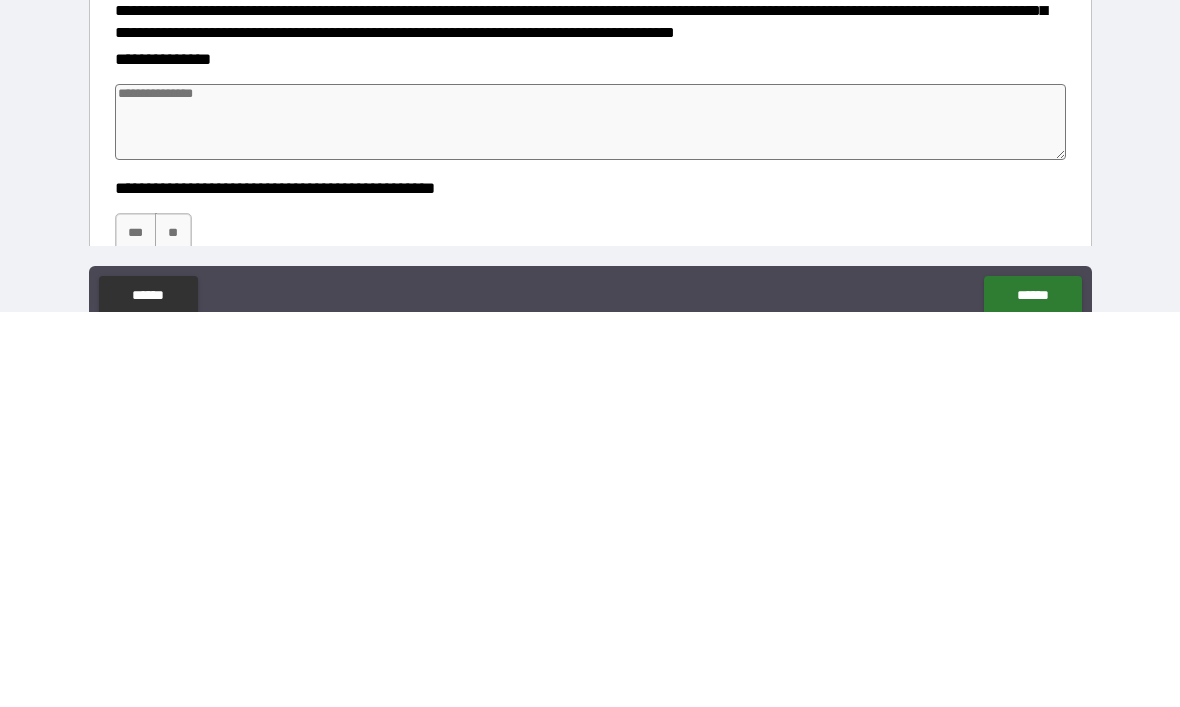 type on "*" 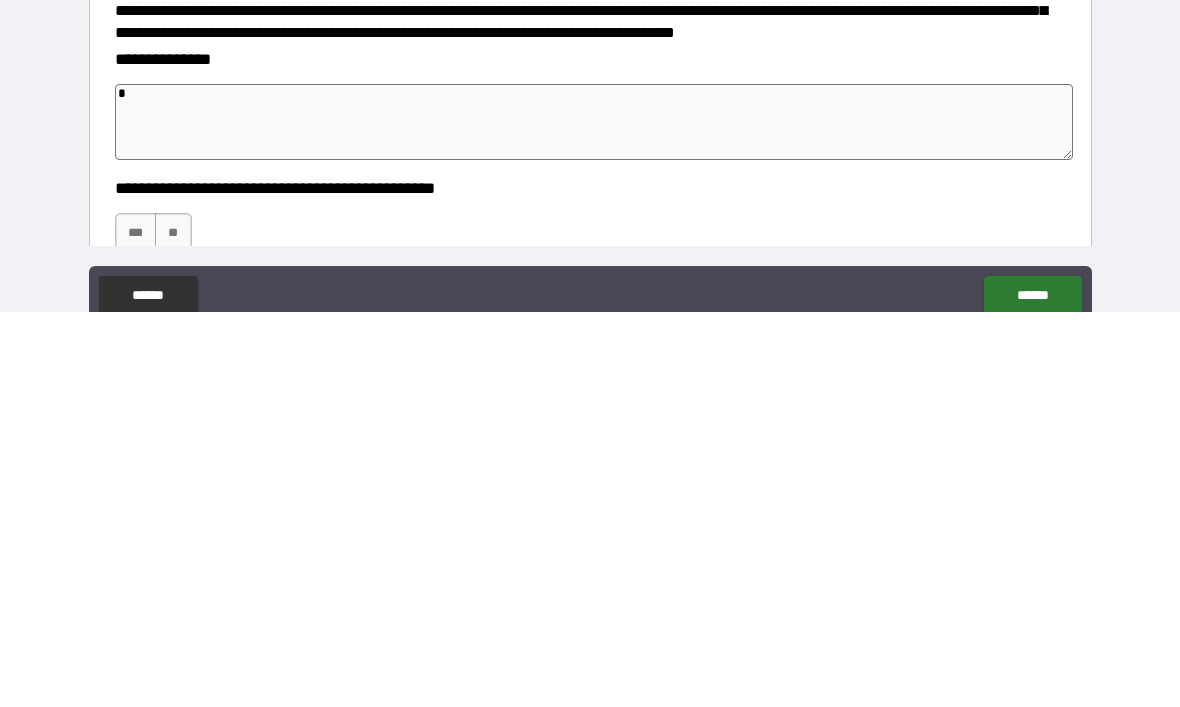 type on "*" 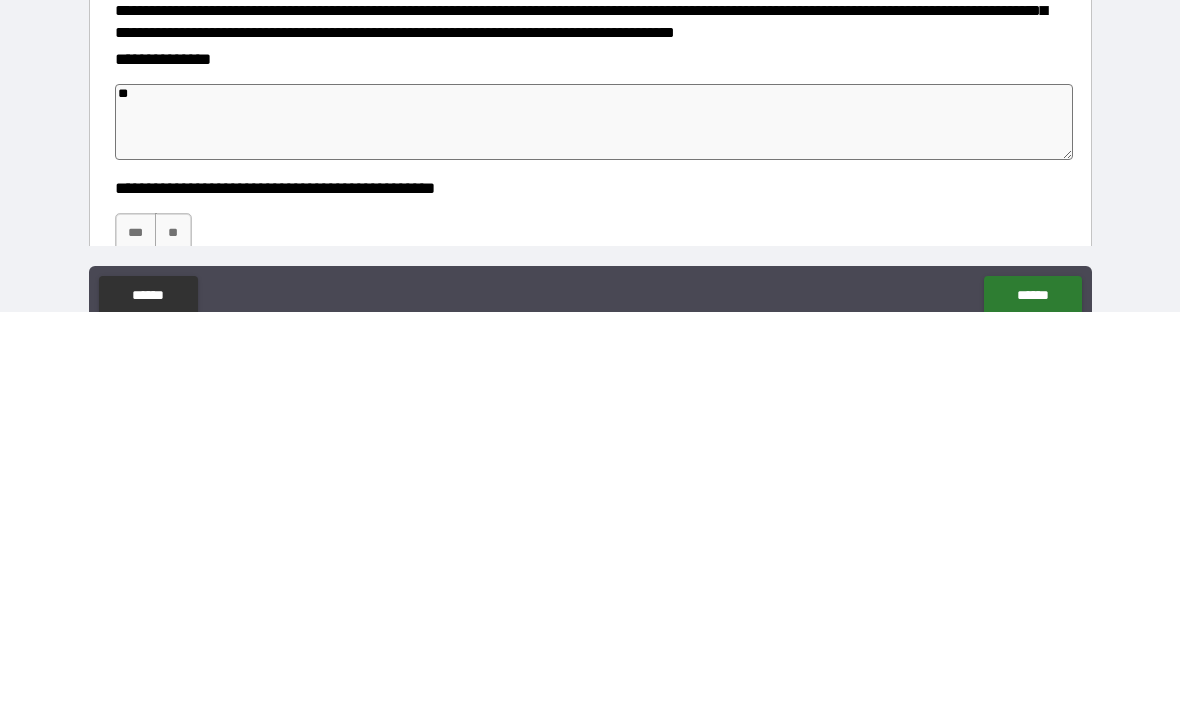 type on "*" 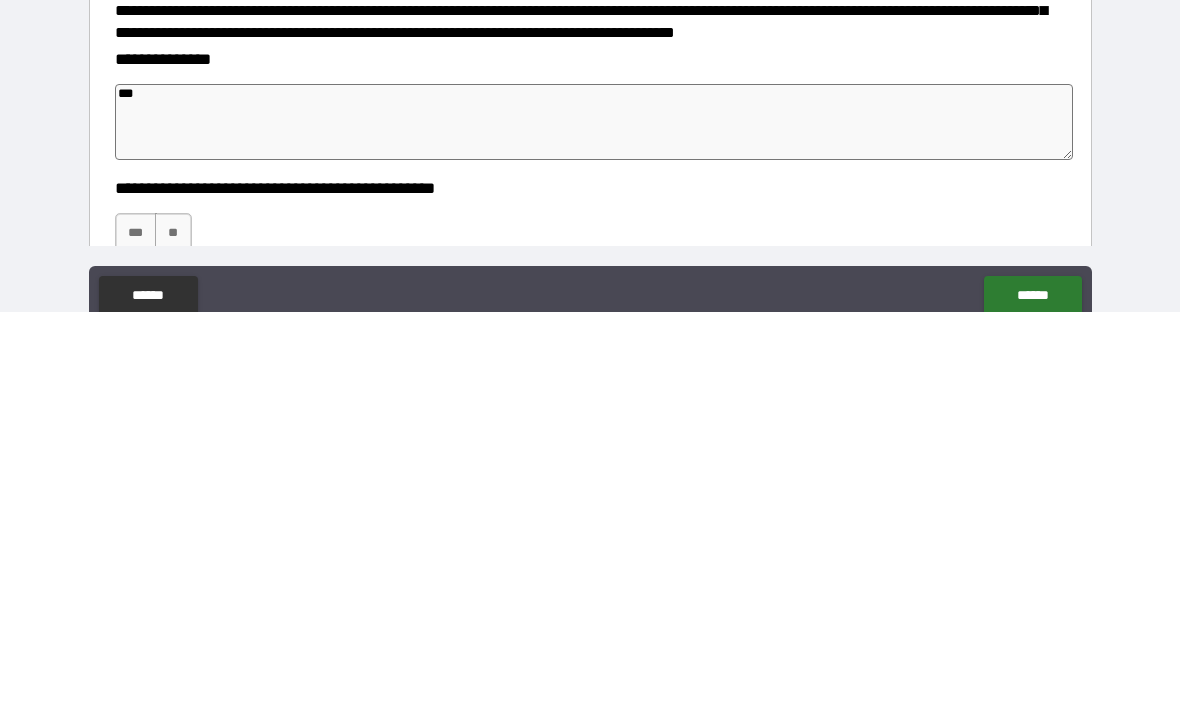 type on "*" 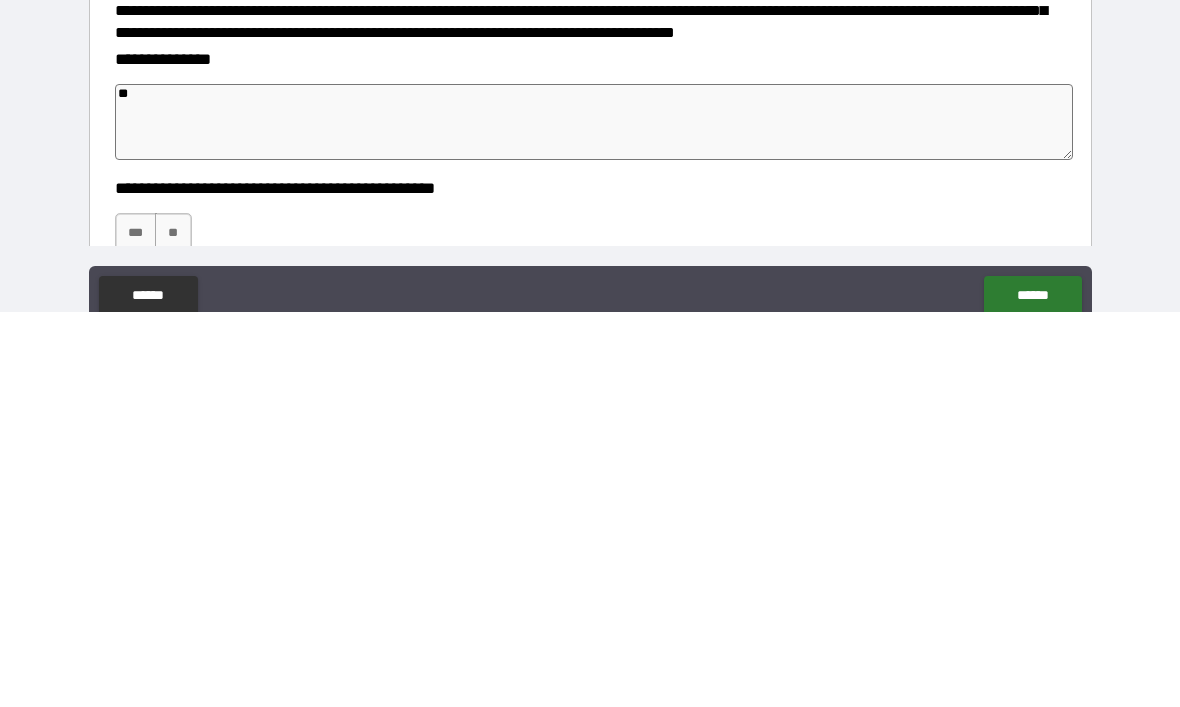 type on "*" 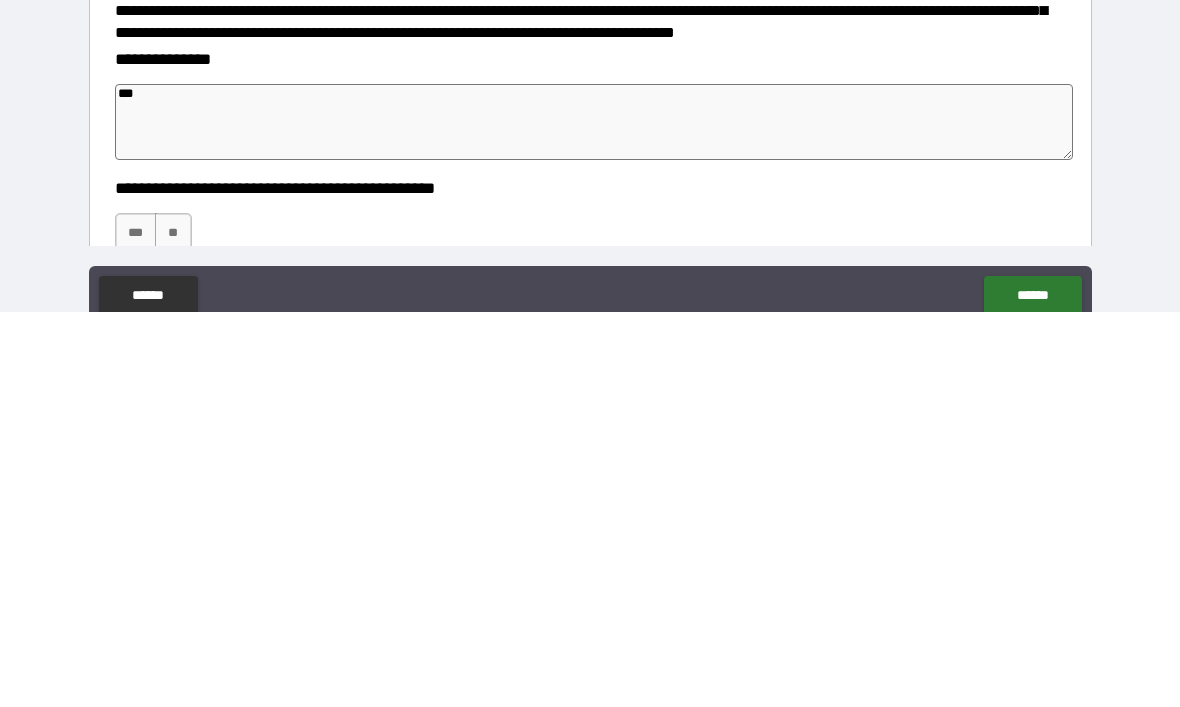 type on "*" 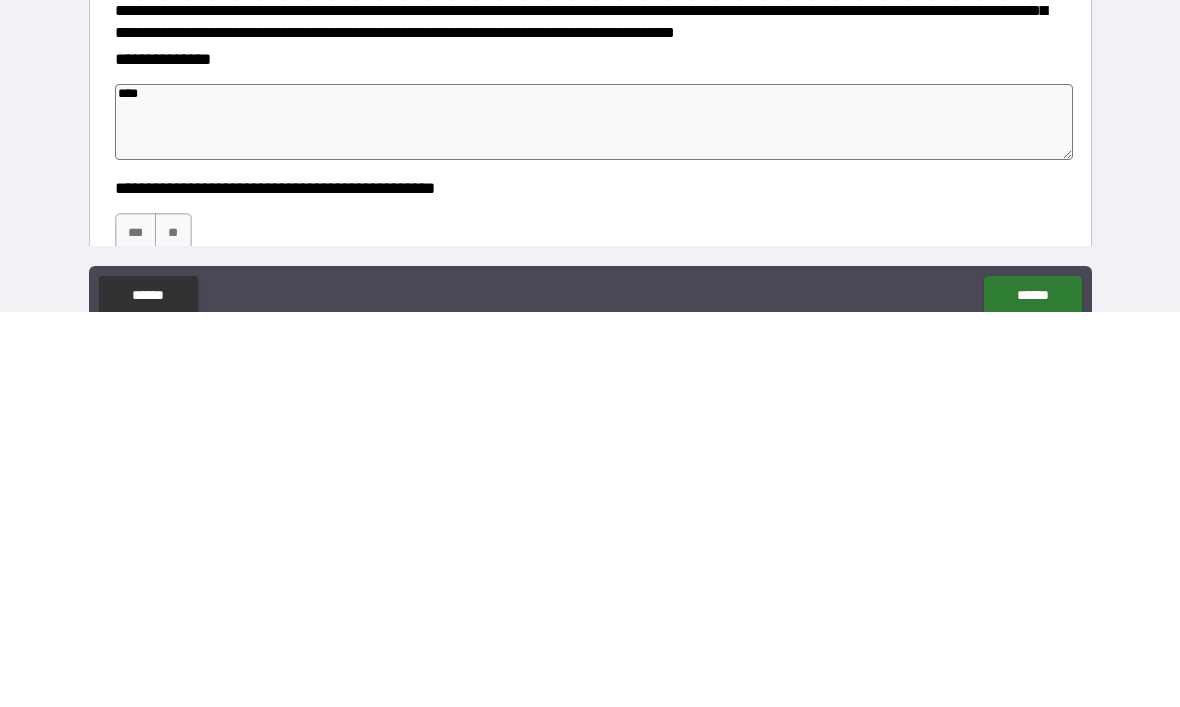 type on "*" 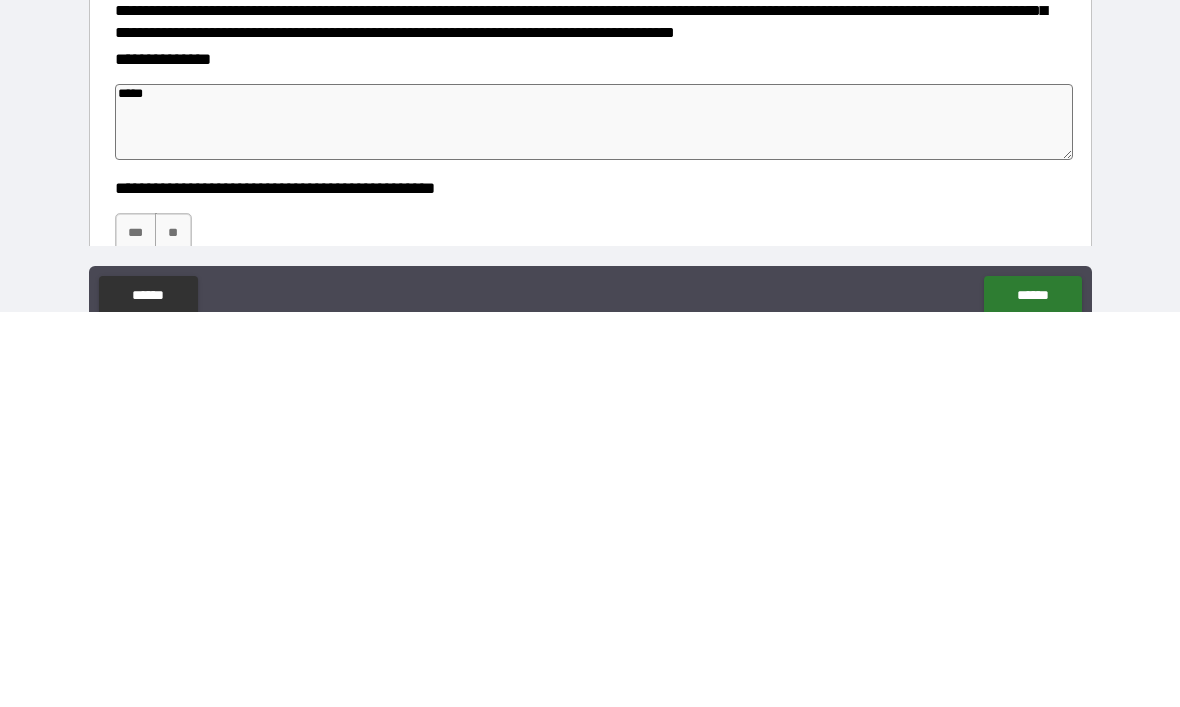 type on "*" 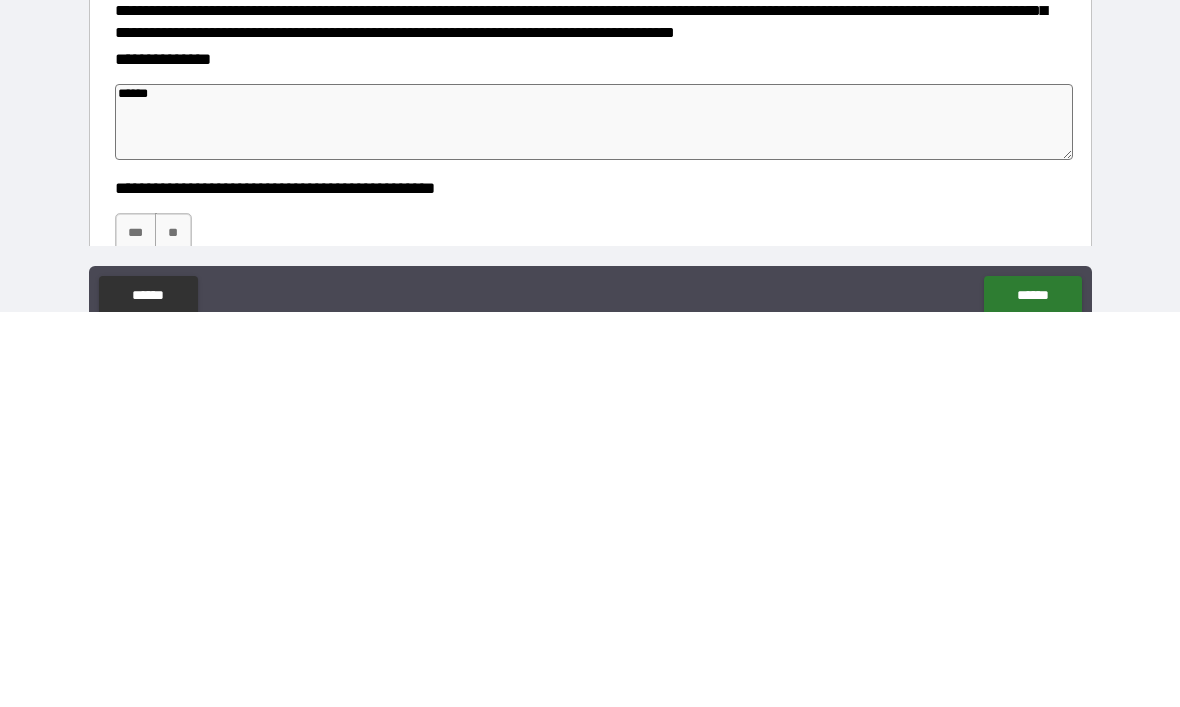 type on "*" 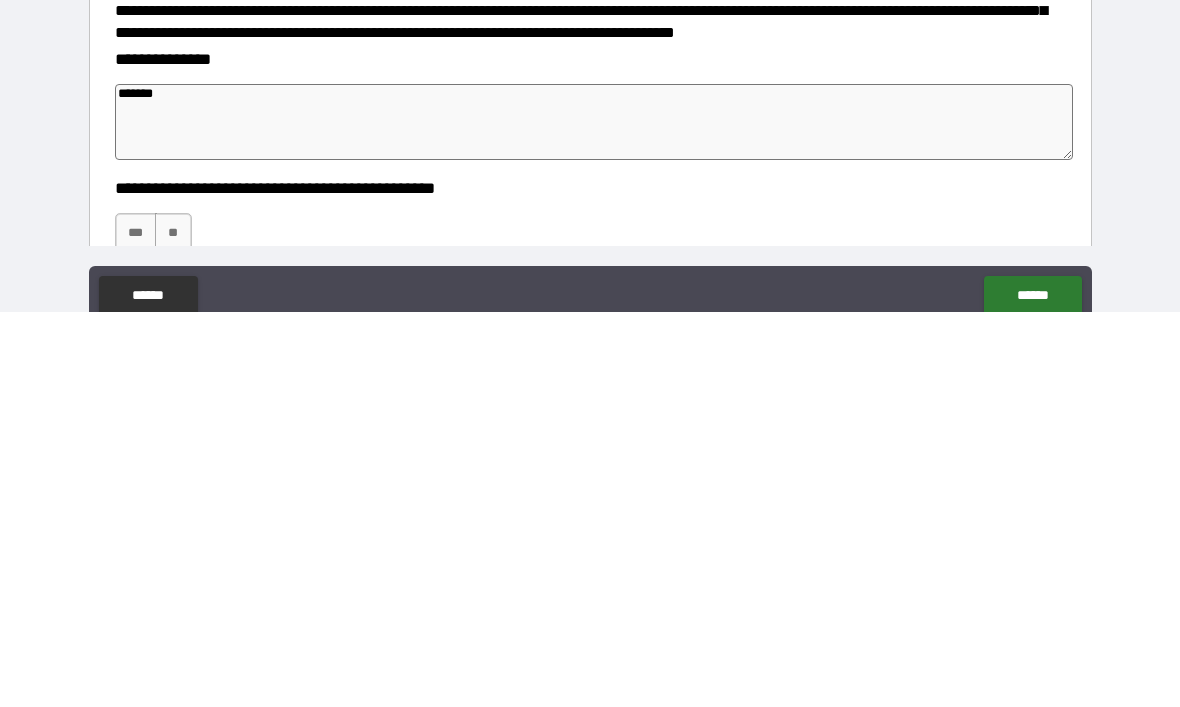 type on "*" 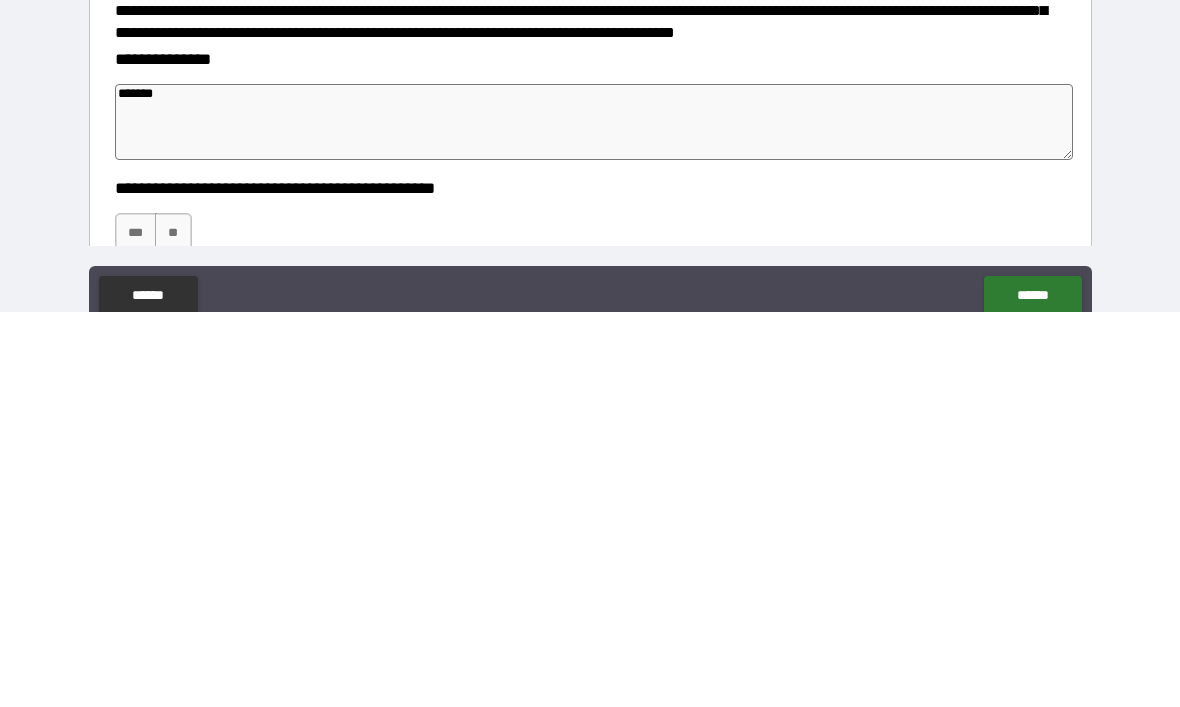 type on "********" 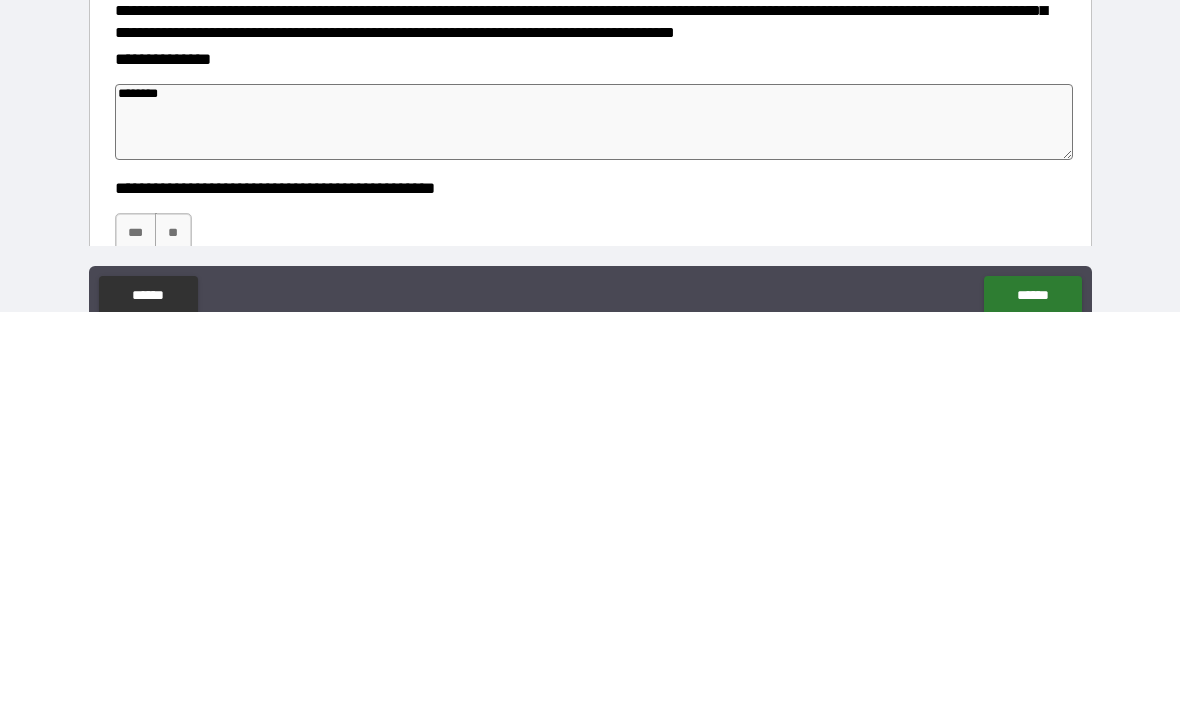 type on "*" 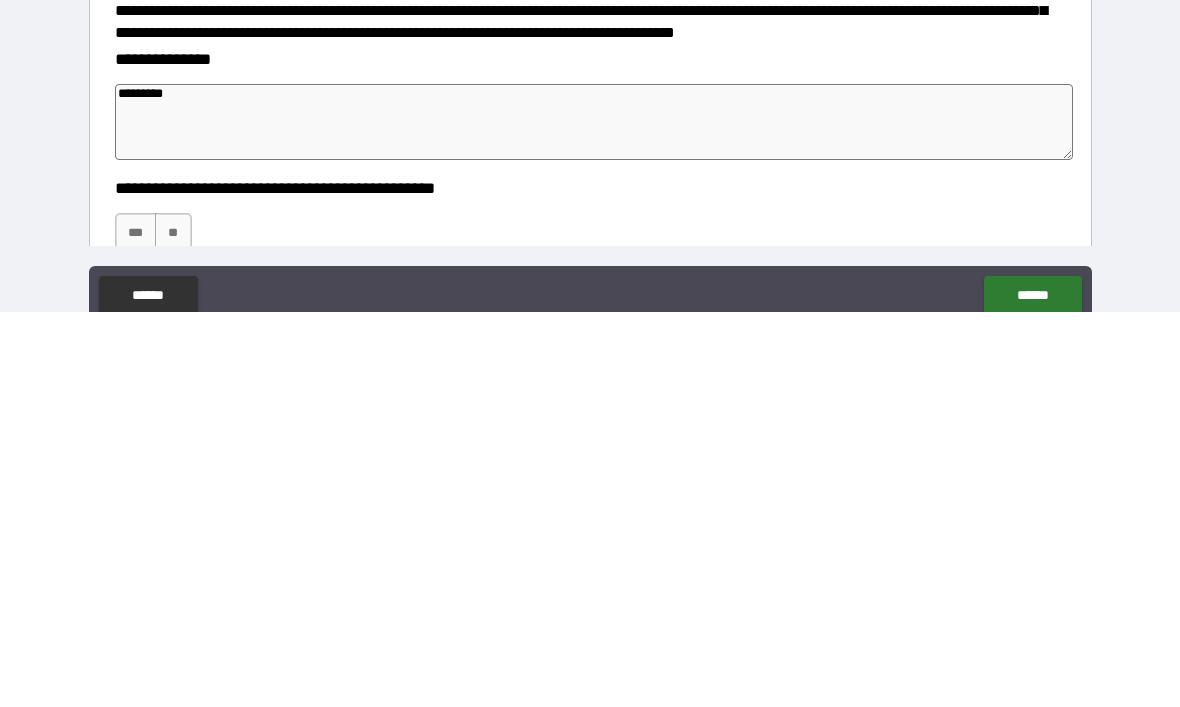 type on "*" 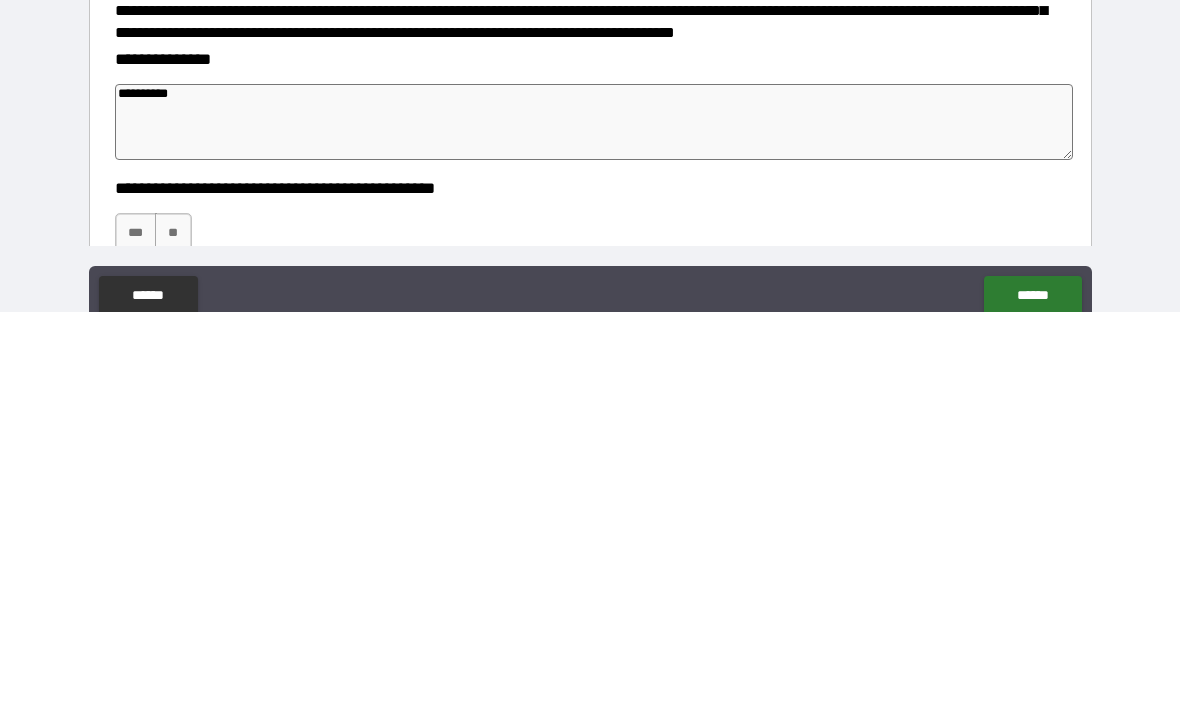type on "*" 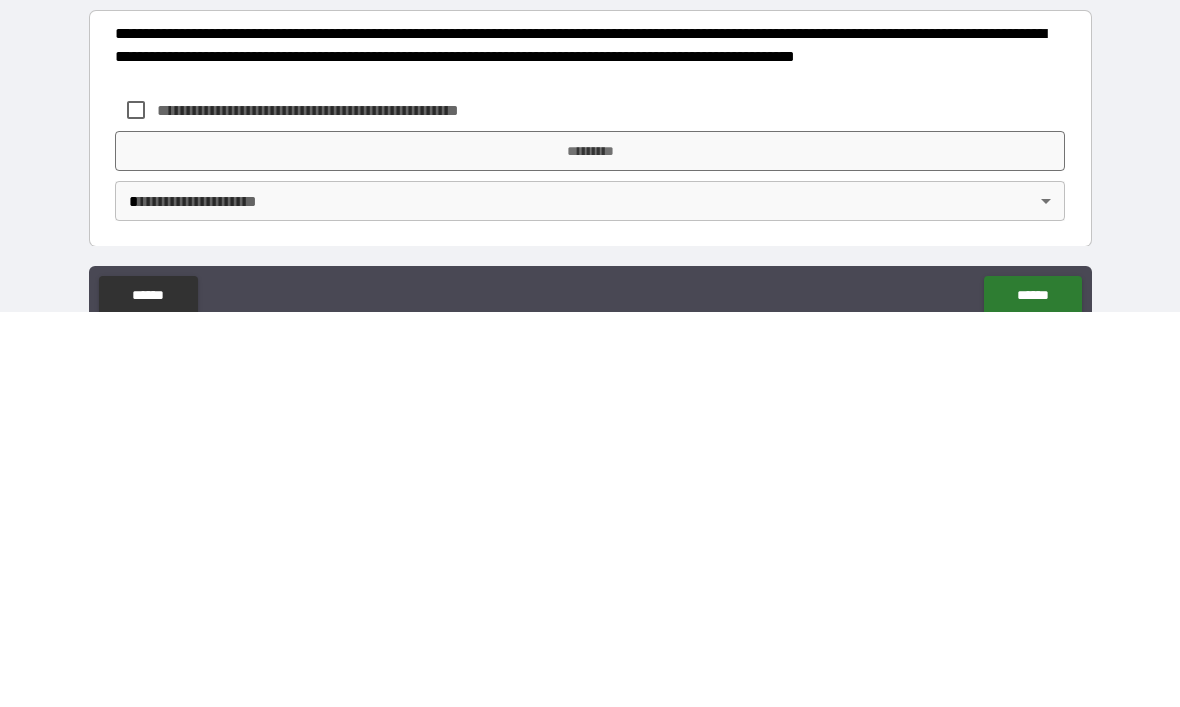 scroll, scrollTop: 721, scrollLeft: 0, axis: vertical 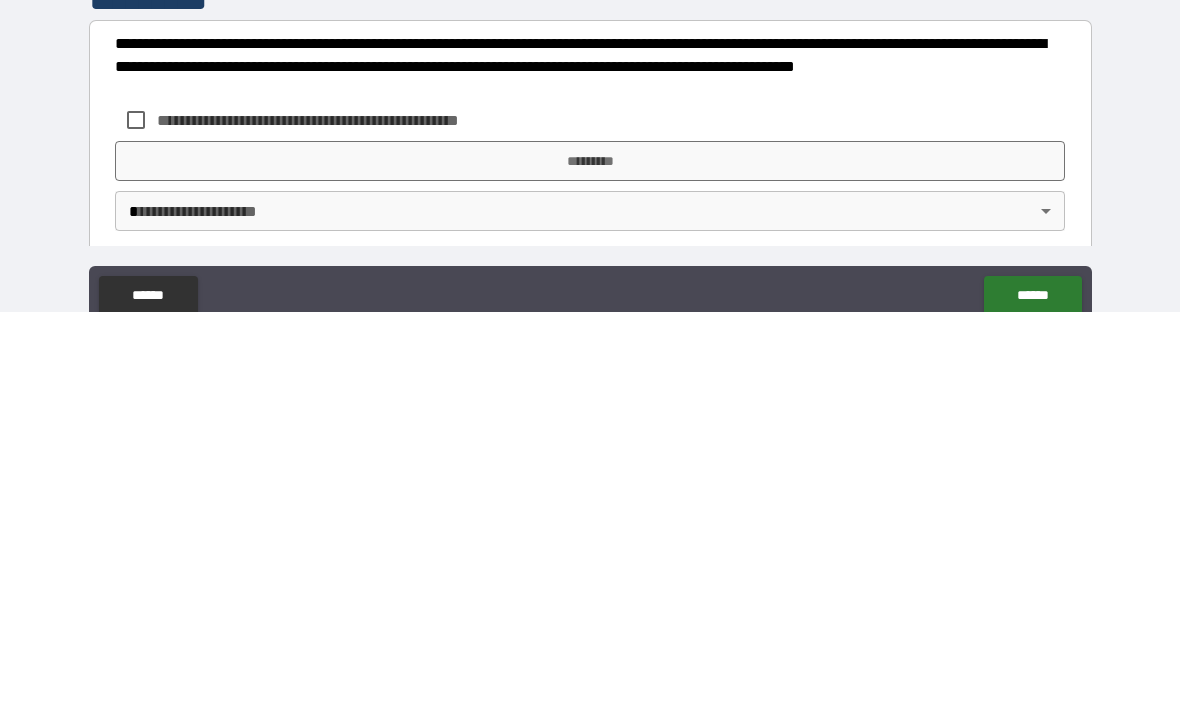 type on "**********" 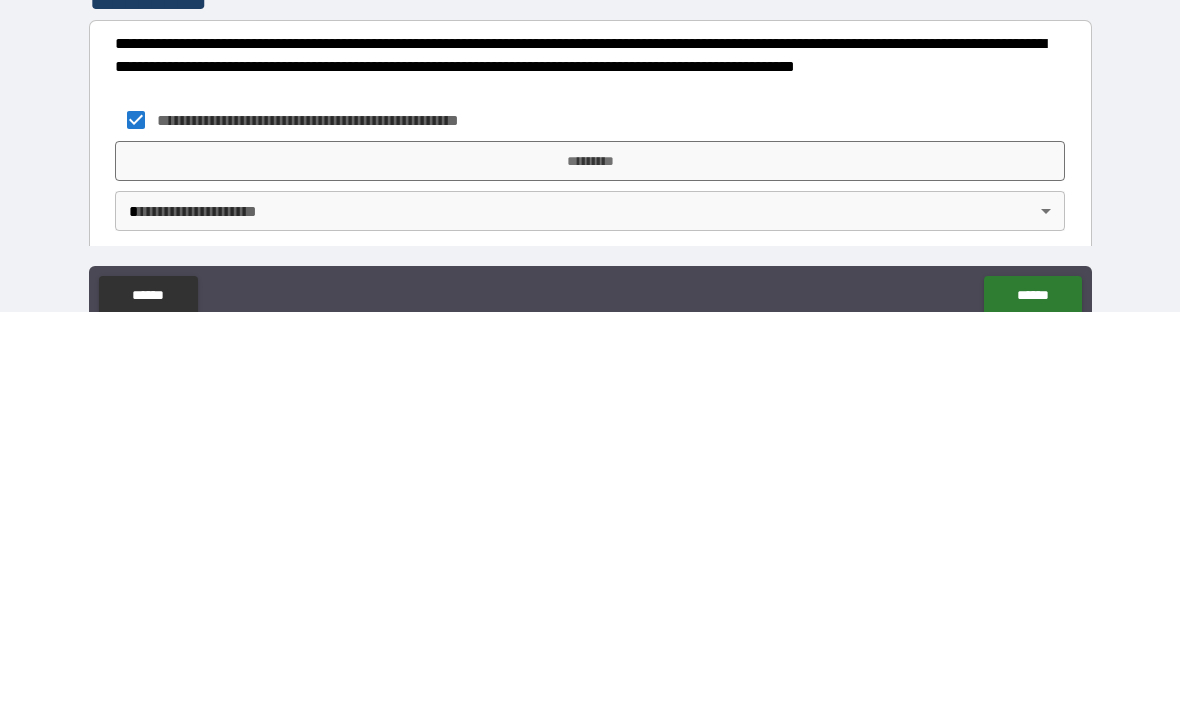 scroll, scrollTop: 67, scrollLeft: 0, axis: vertical 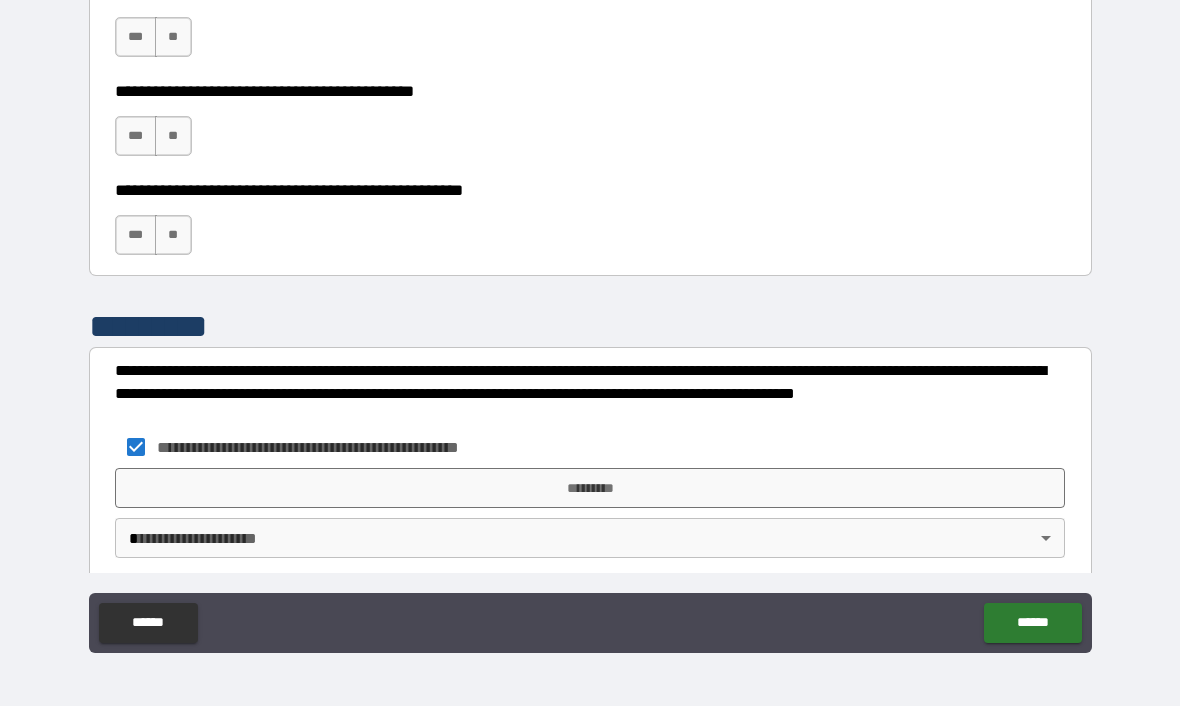 click on "**********" at bounding box center [590, 320] 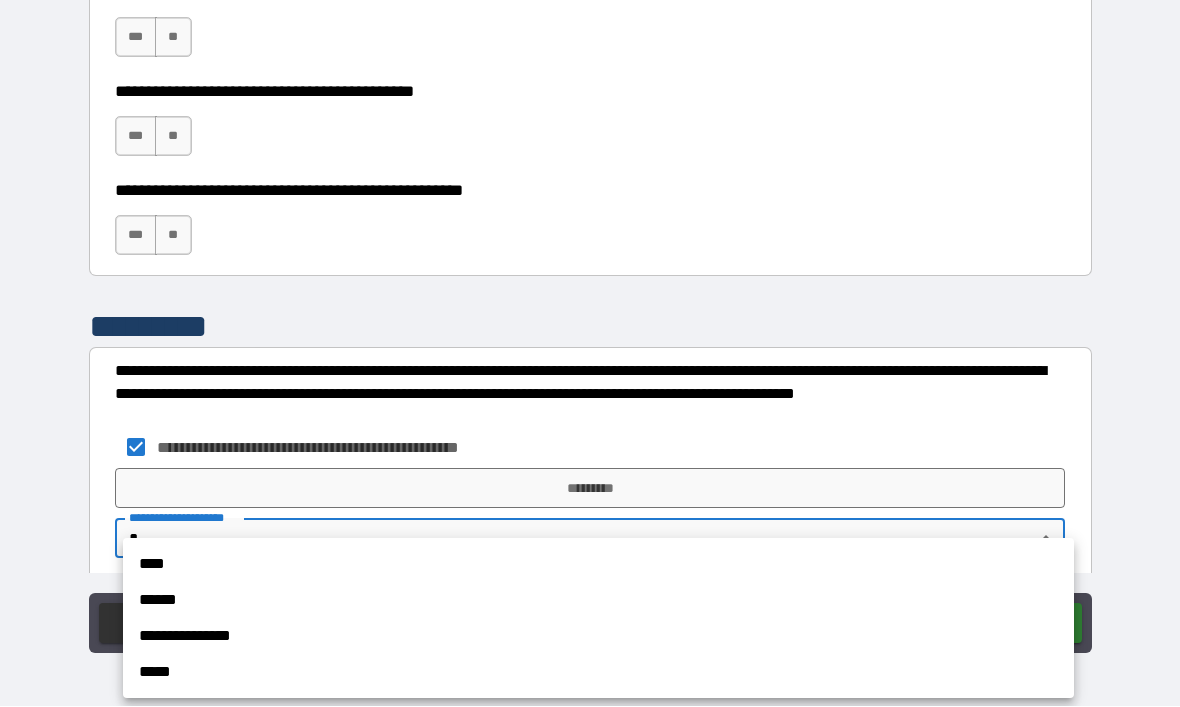 click on "****" at bounding box center [598, 565] 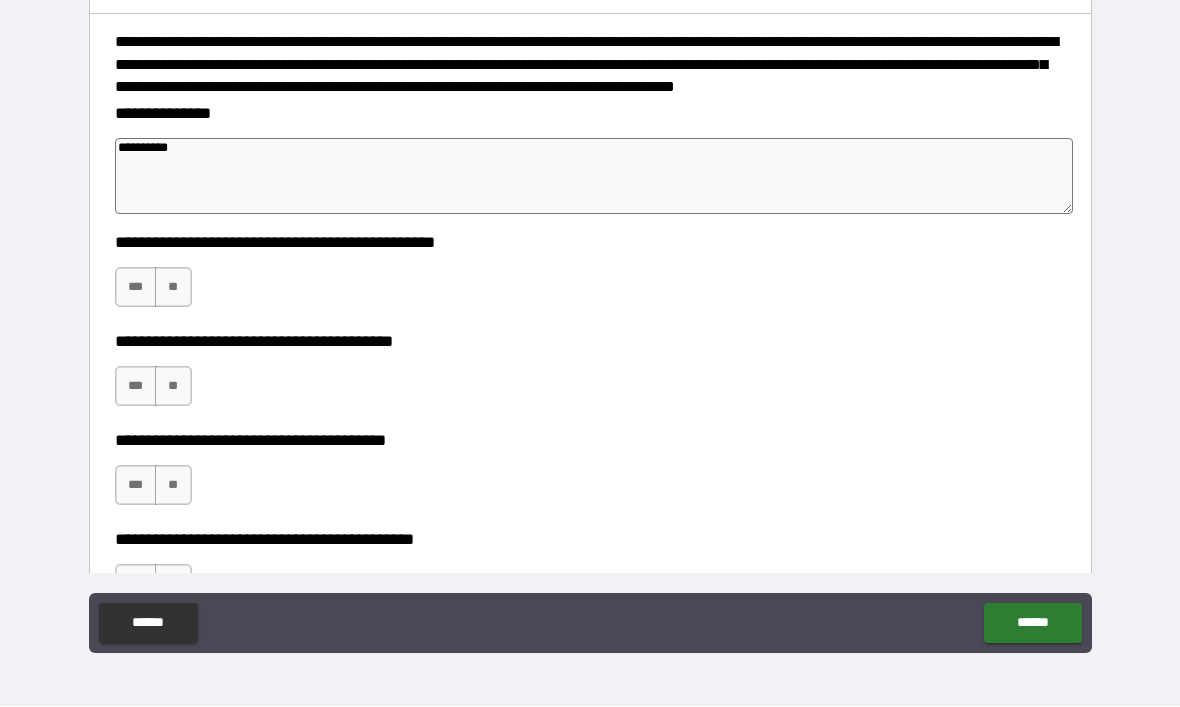 scroll, scrollTop: 282, scrollLeft: 0, axis: vertical 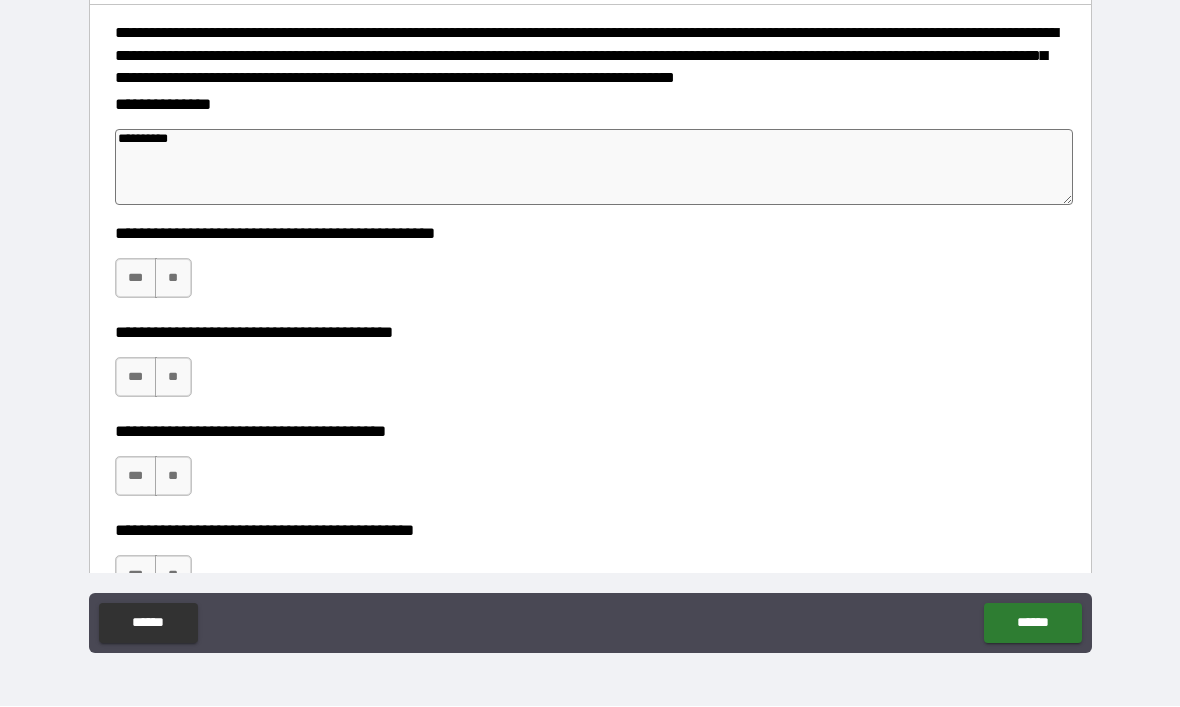 click on "**********" at bounding box center (590, 269) 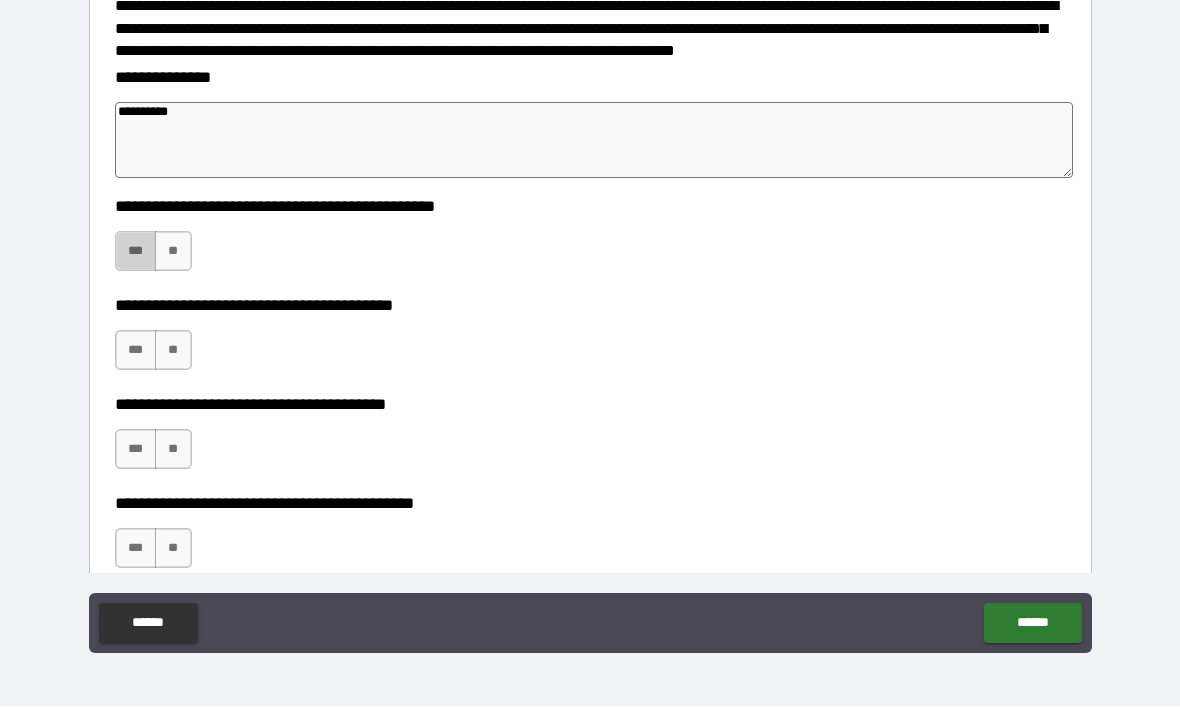 click on "***" at bounding box center [136, 252] 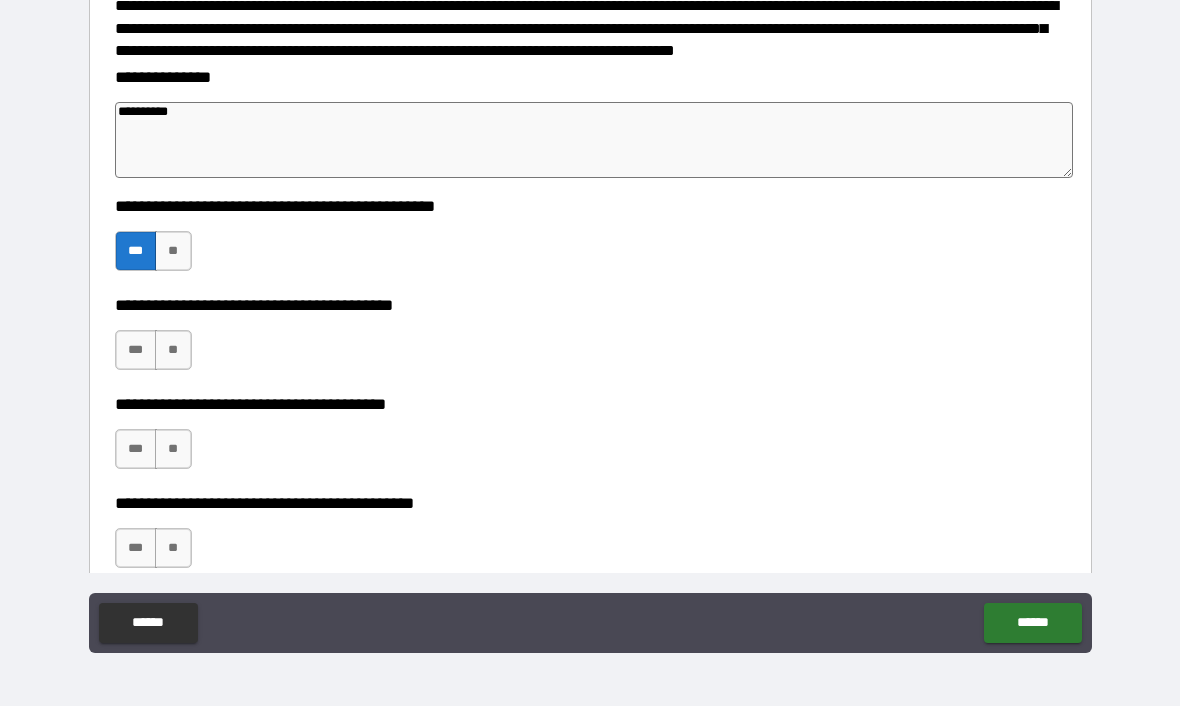 click on "***" at bounding box center (136, 351) 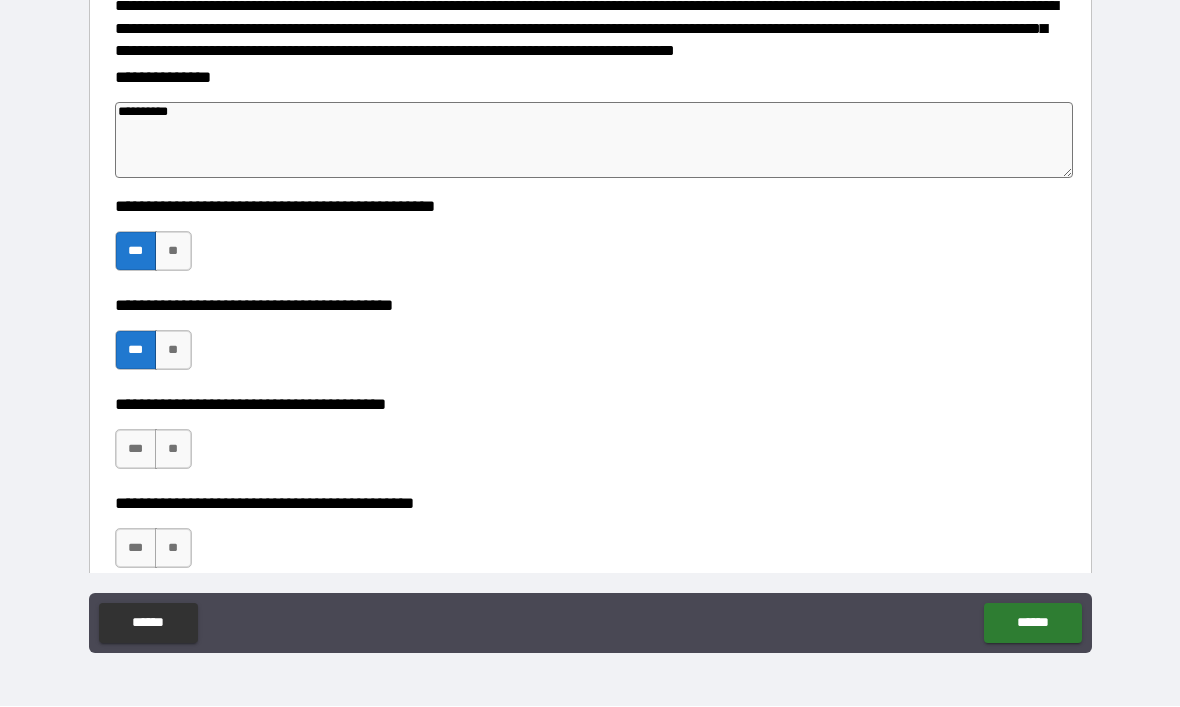 click on "***" at bounding box center [136, 450] 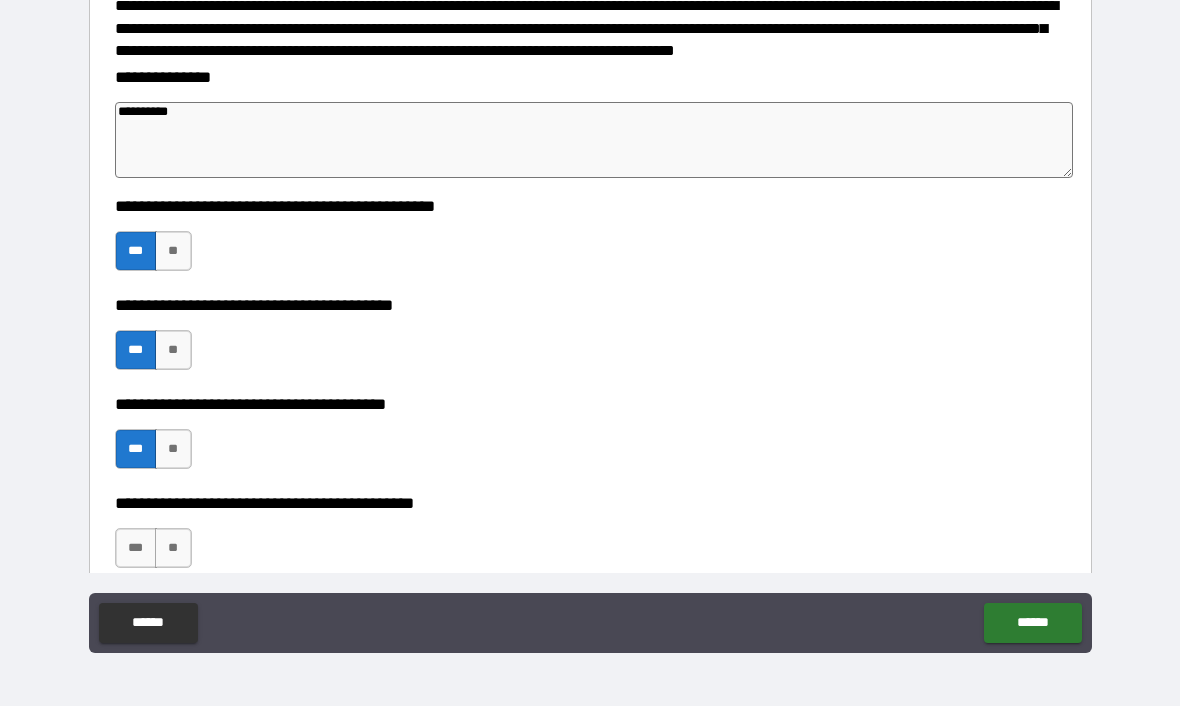 click on "***" at bounding box center (136, 549) 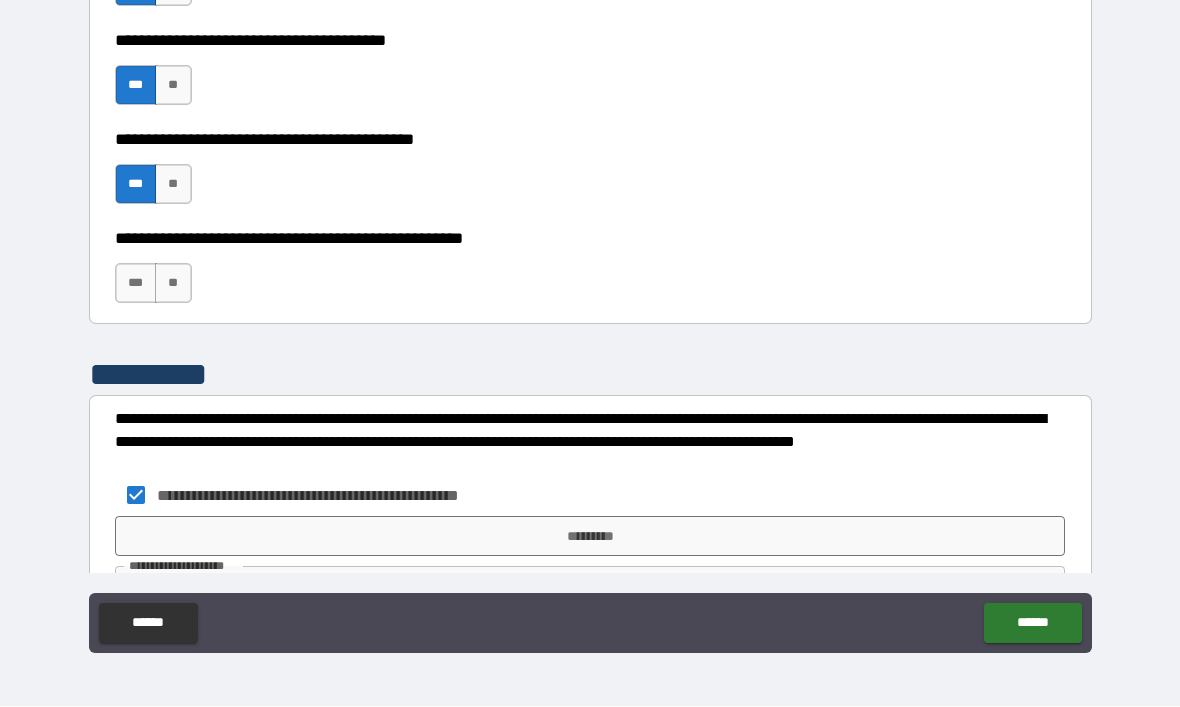 scroll, scrollTop: 675, scrollLeft: 0, axis: vertical 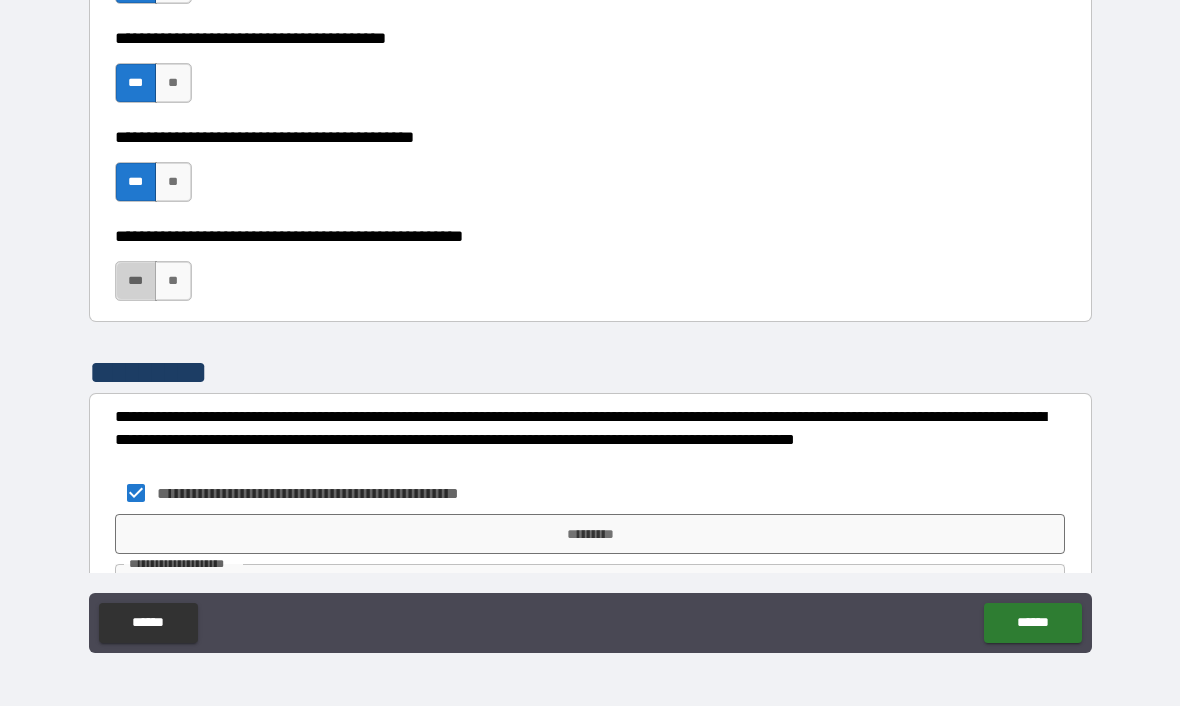click on "***" at bounding box center [136, 282] 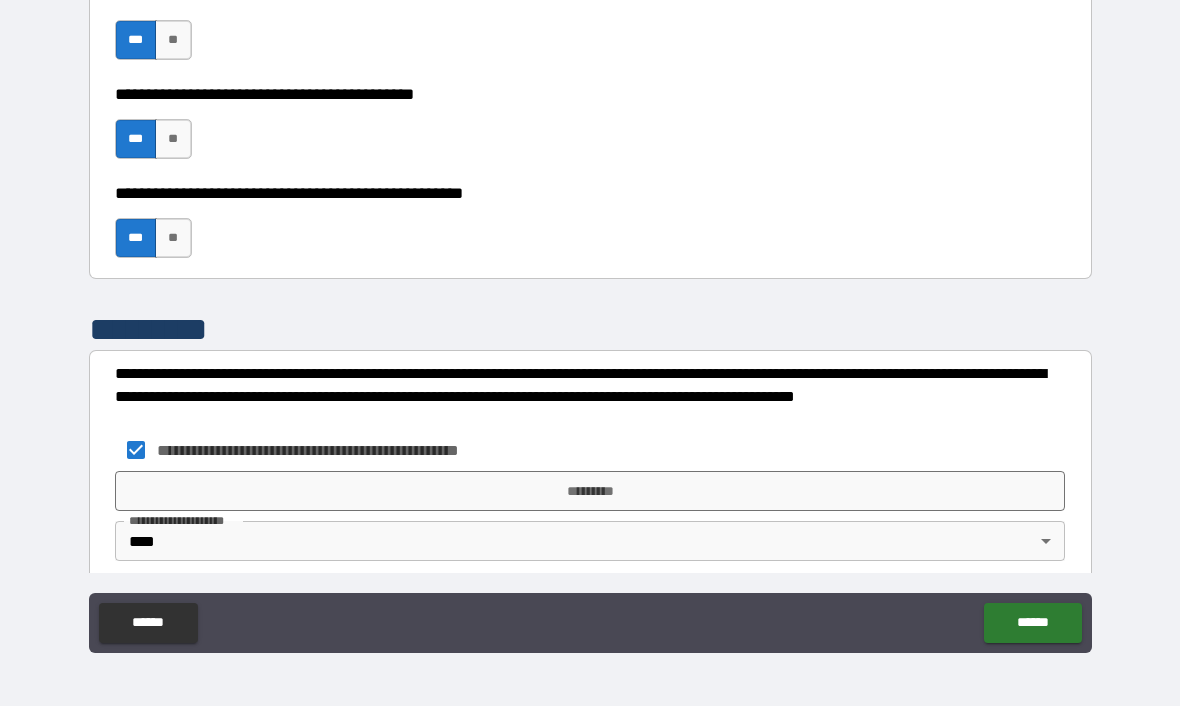 scroll, scrollTop: 754, scrollLeft: 0, axis: vertical 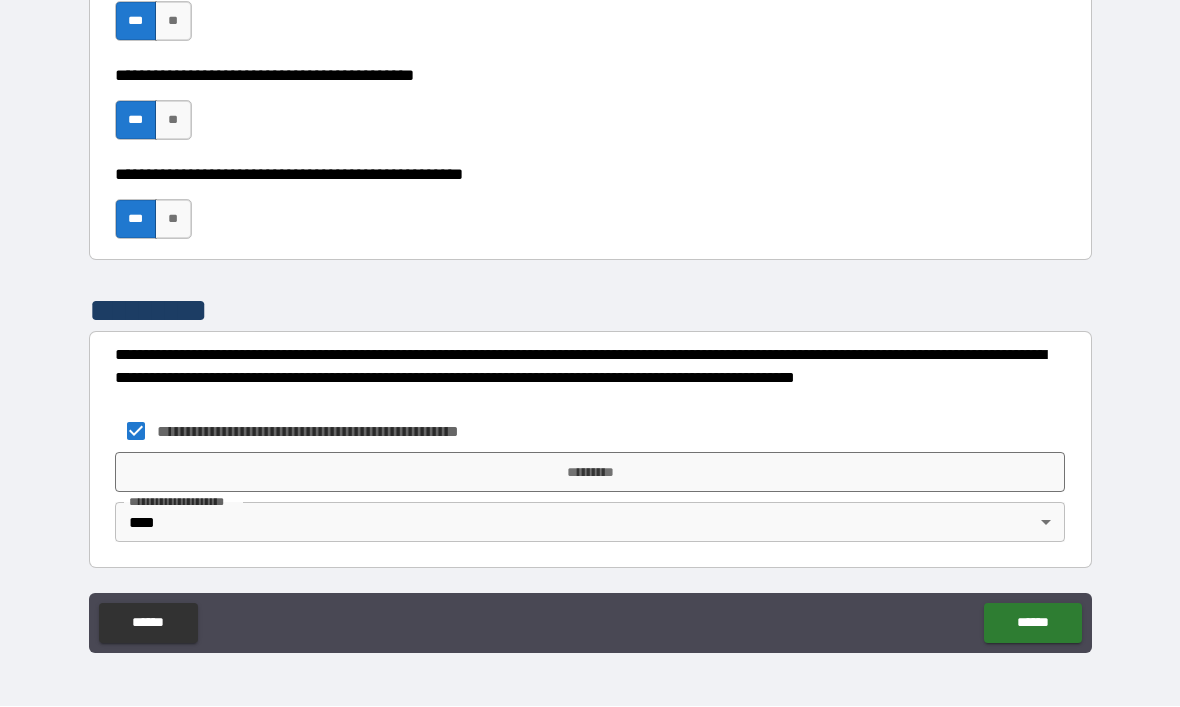 click on "*********" at bounding box center [590, 473] 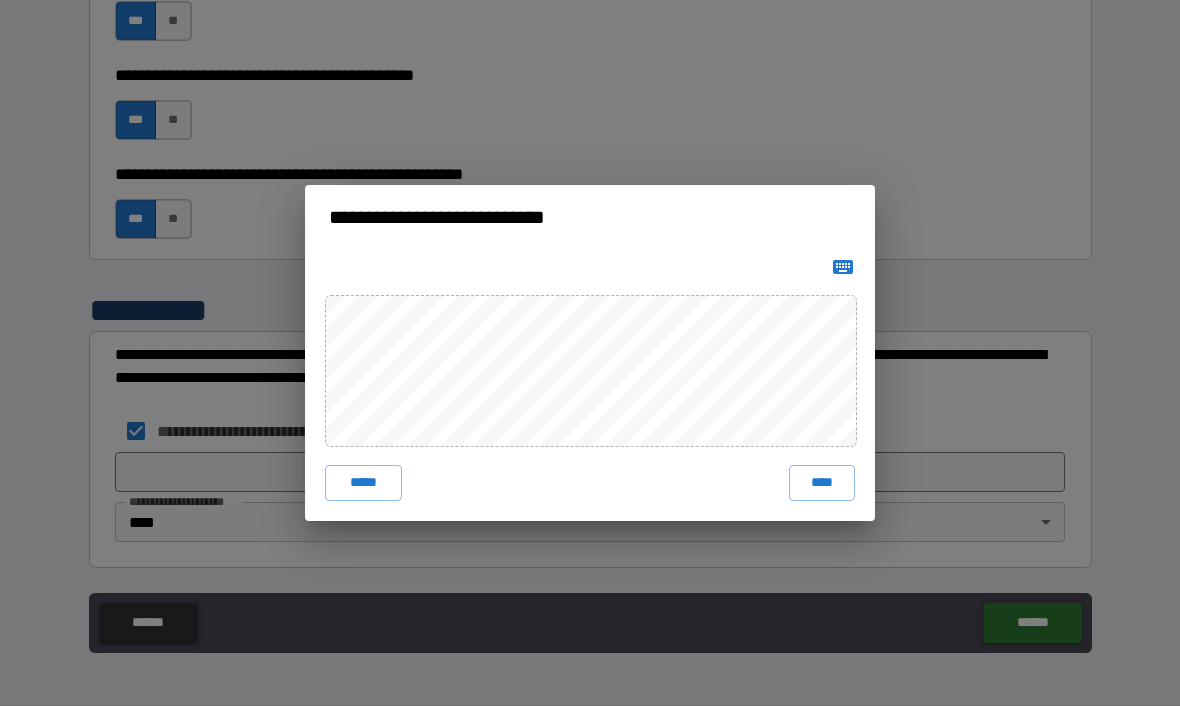 click on "****" at bounding box center (822, 484) 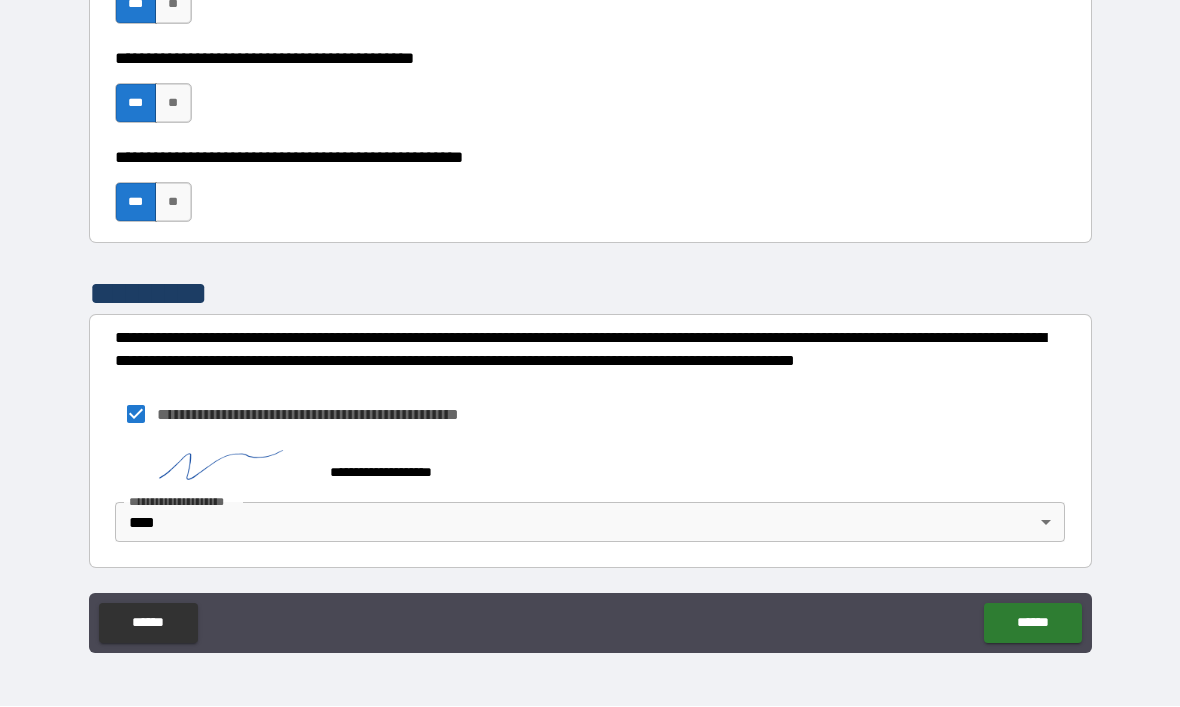 scroll, scrollTop: 747, scrollLeft: 0, axis: vertical 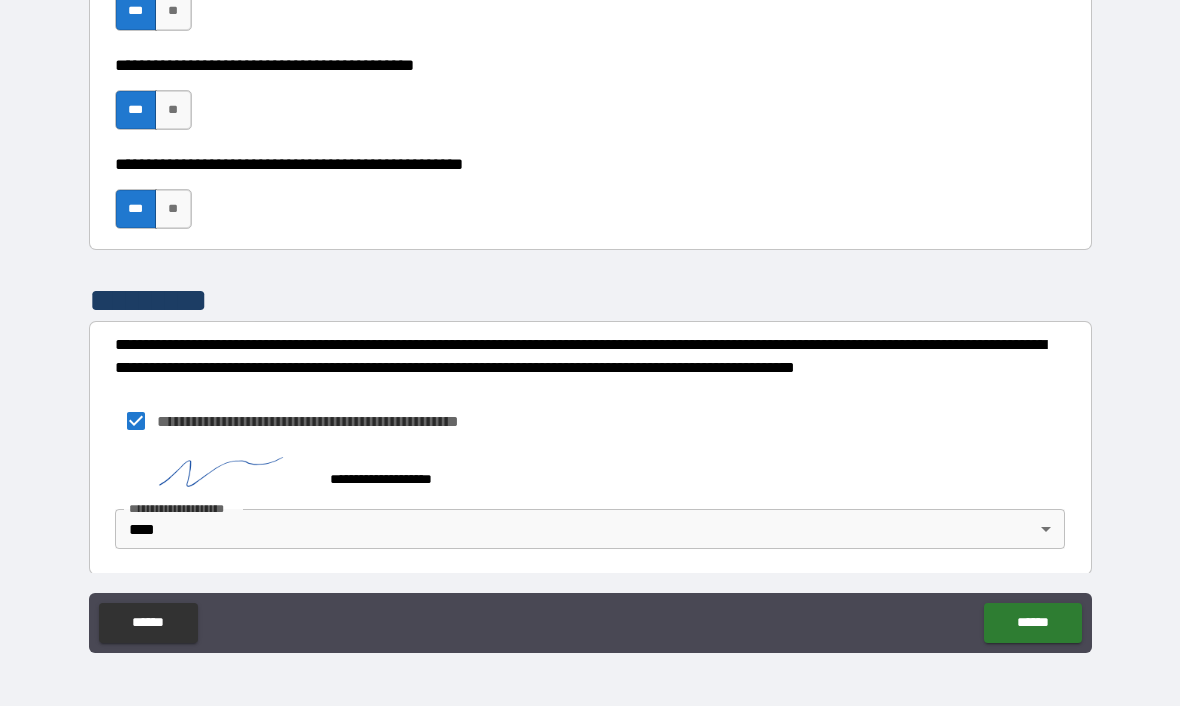 type on "*" 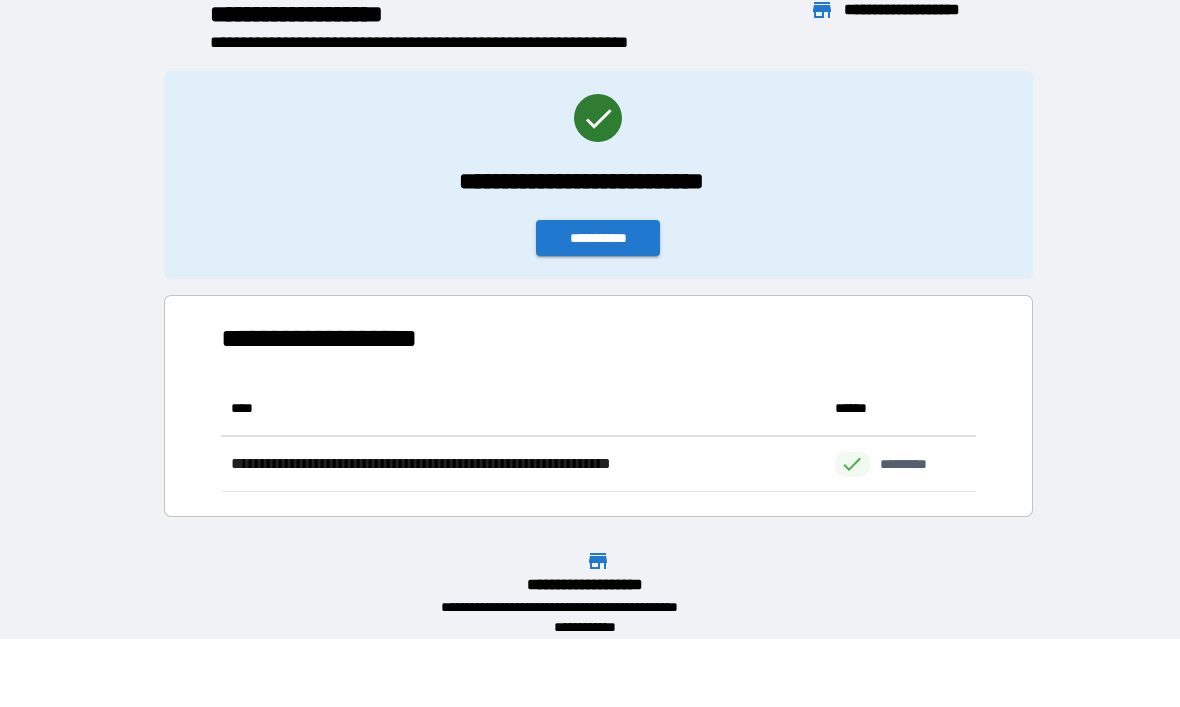 scroll, scrollTop: 1, scrollLeft: 1, axis: both 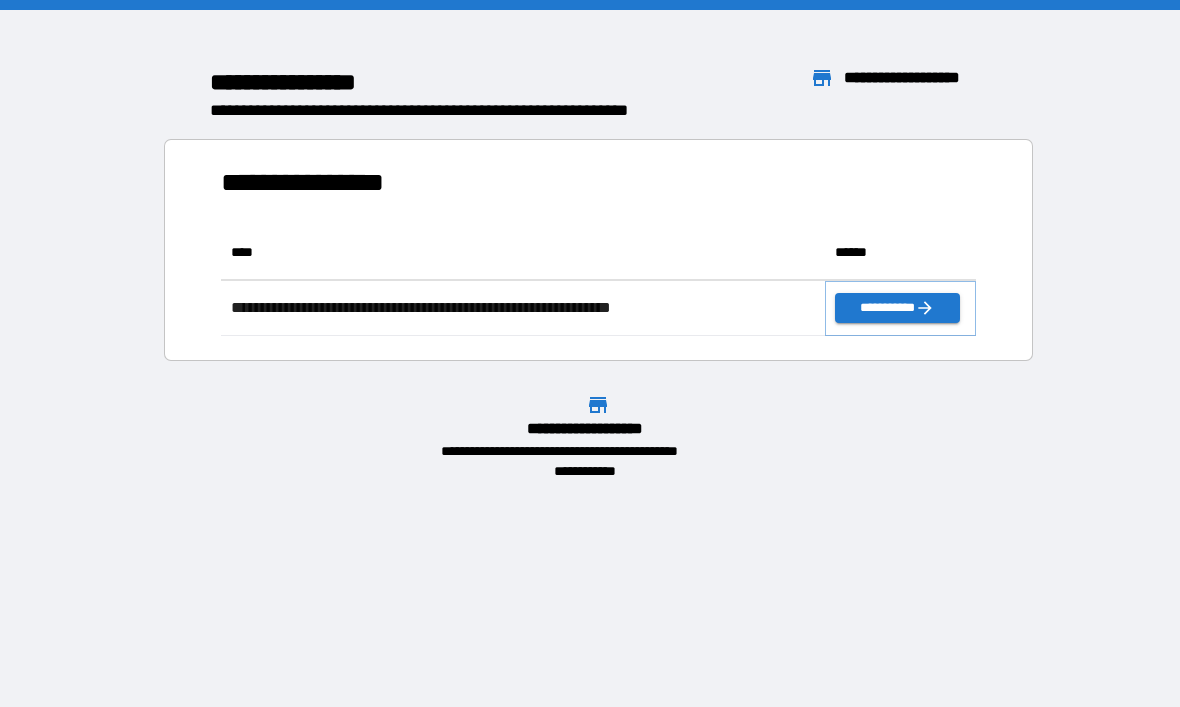 click on "**********" at bounding box center [897, 308] 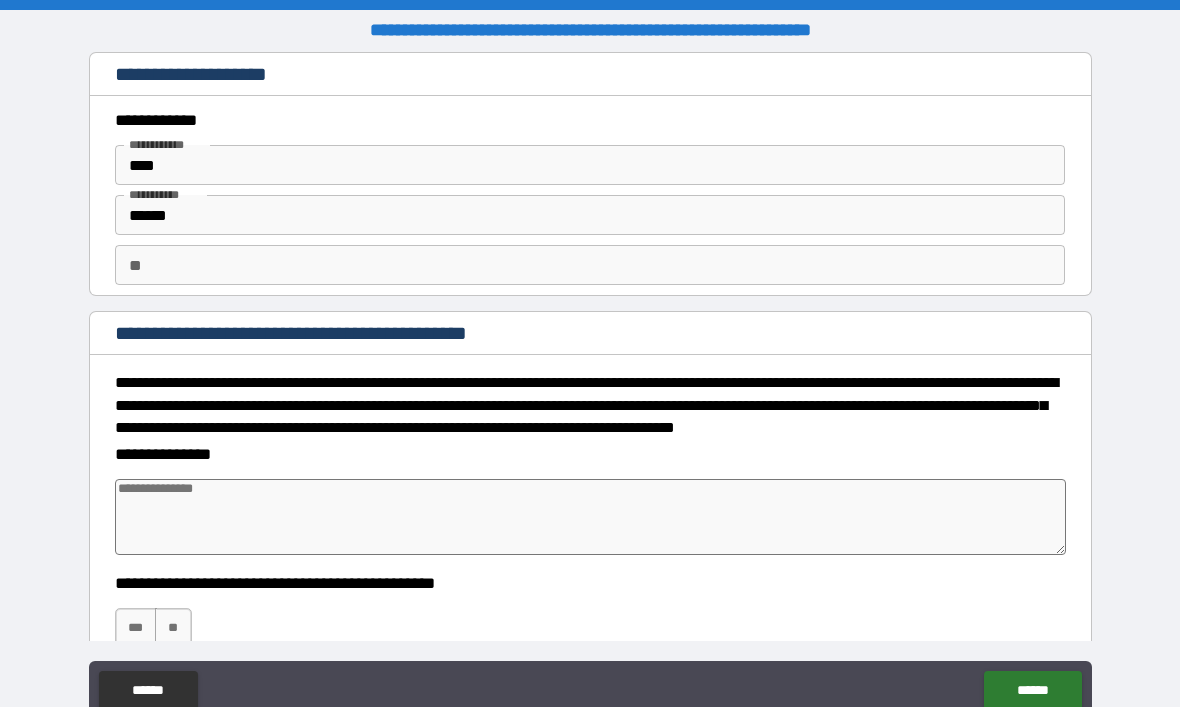 type on "*" 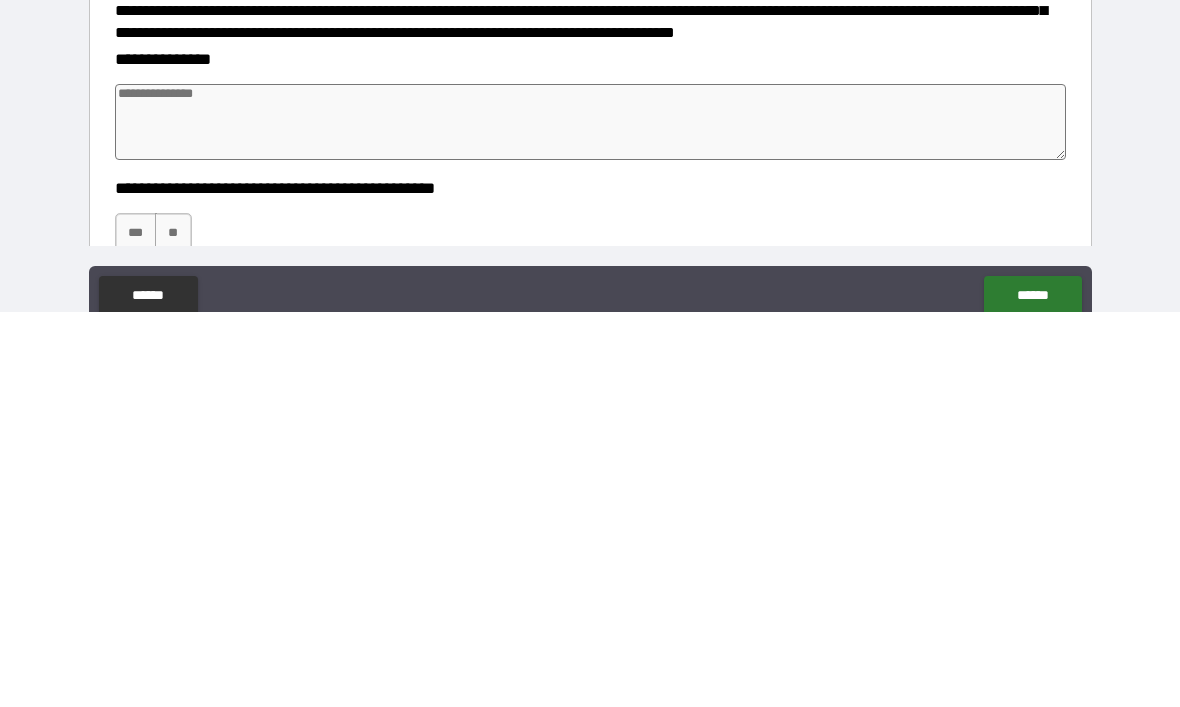 type on "*" 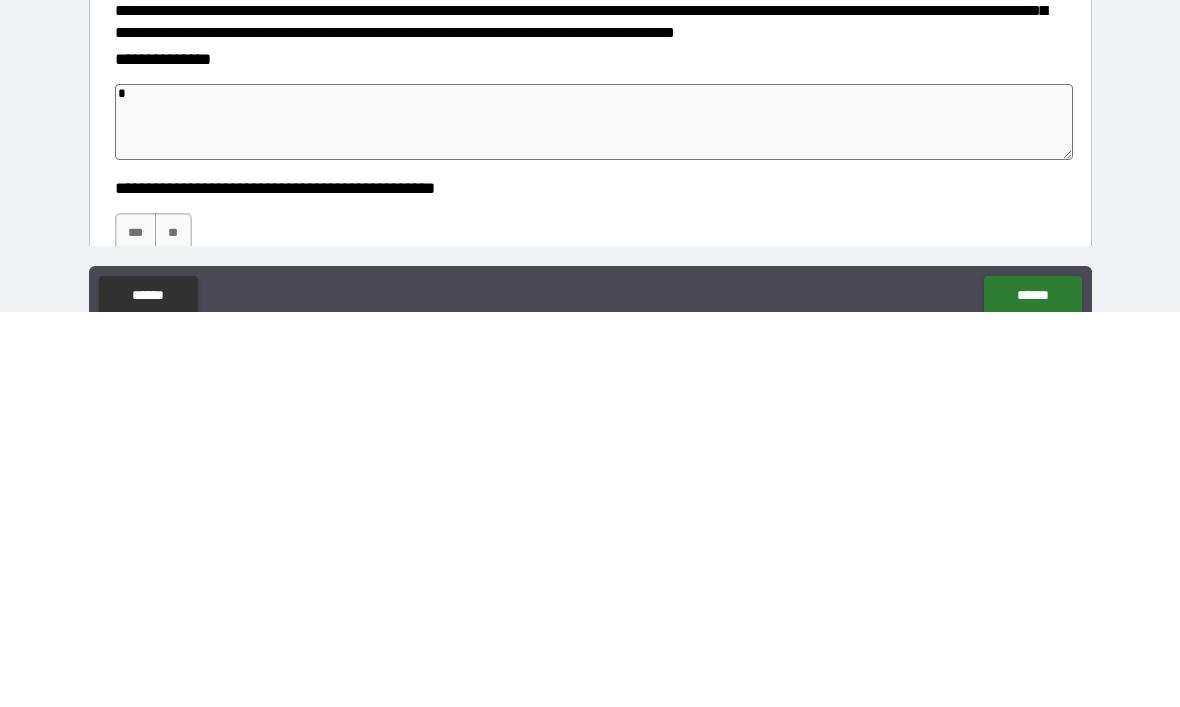 type on "*" 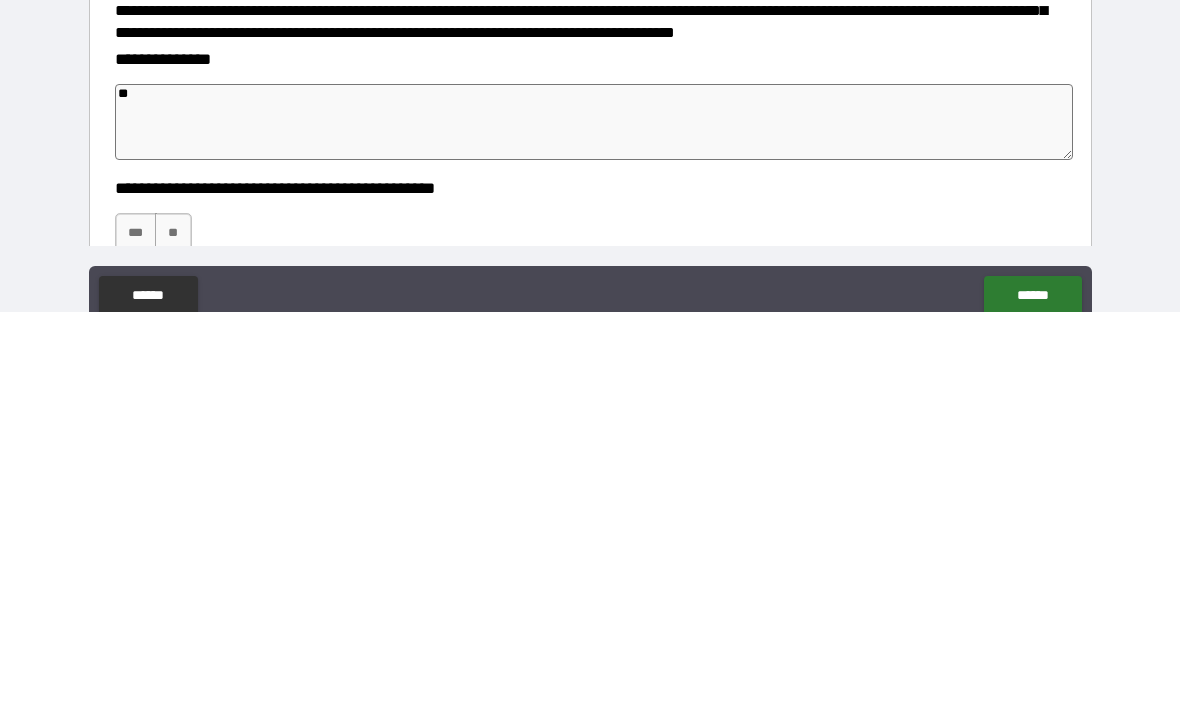 type on "*" 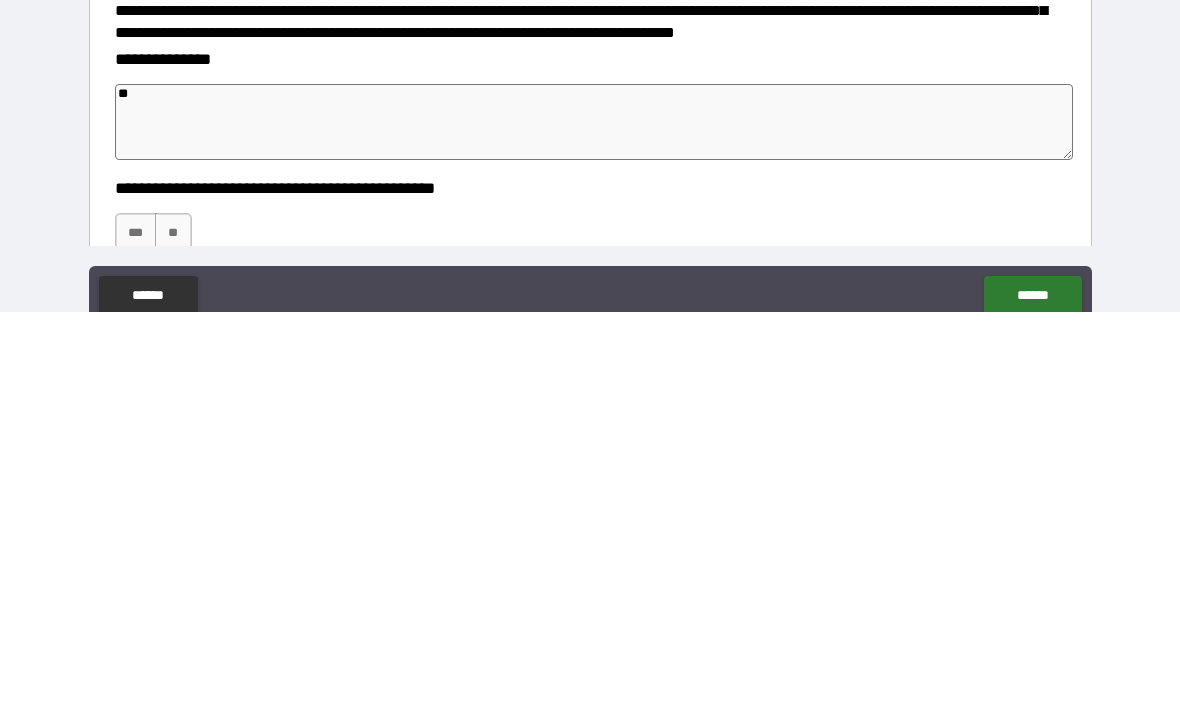 type on "*" 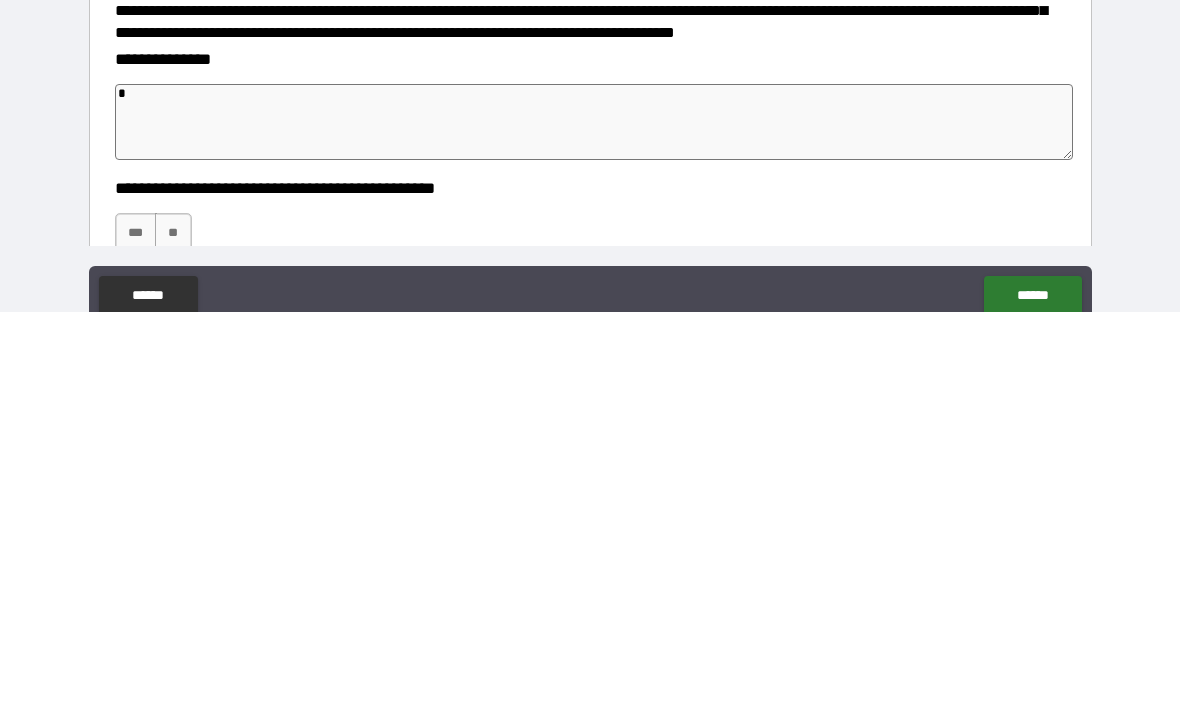 type on "*" 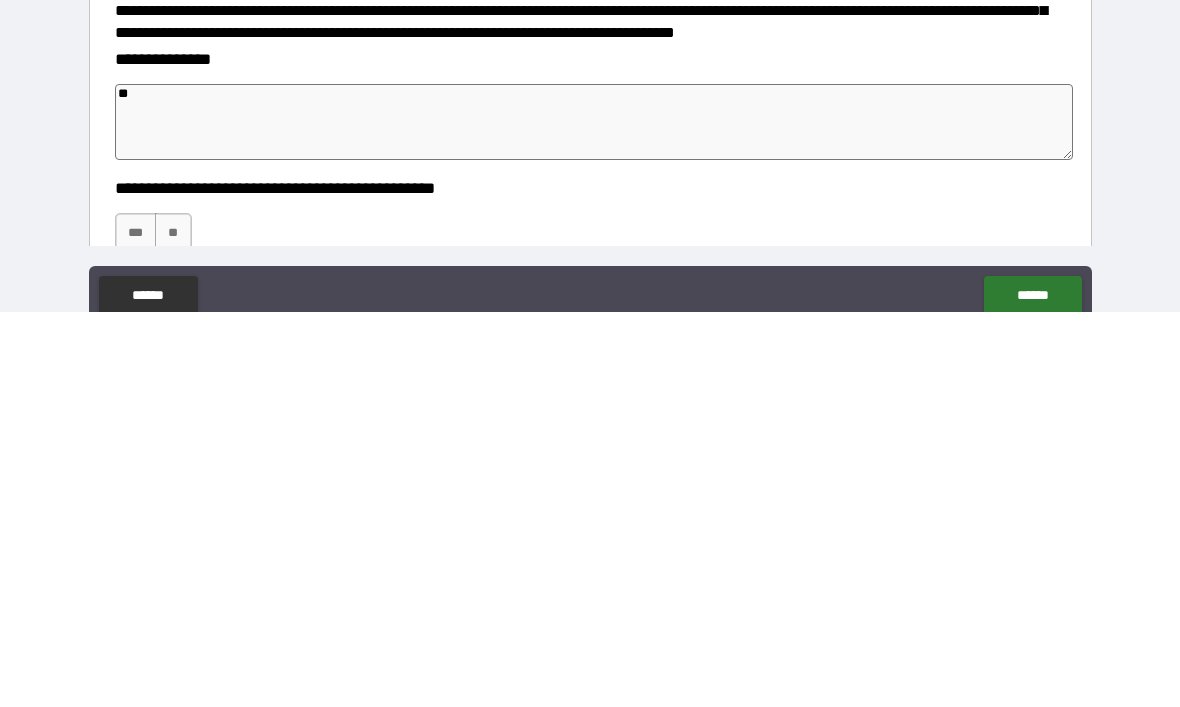 type on "*" 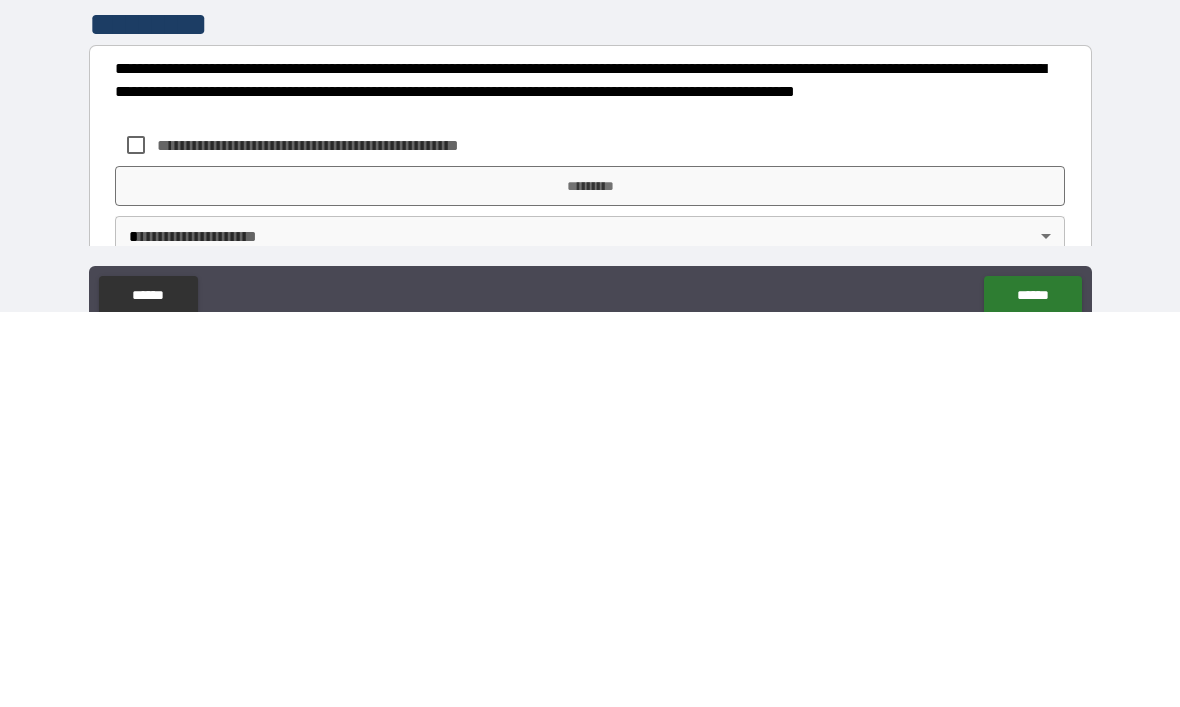 scroll, scrollTop: 699, scrollLeft: 0, axis: vertical 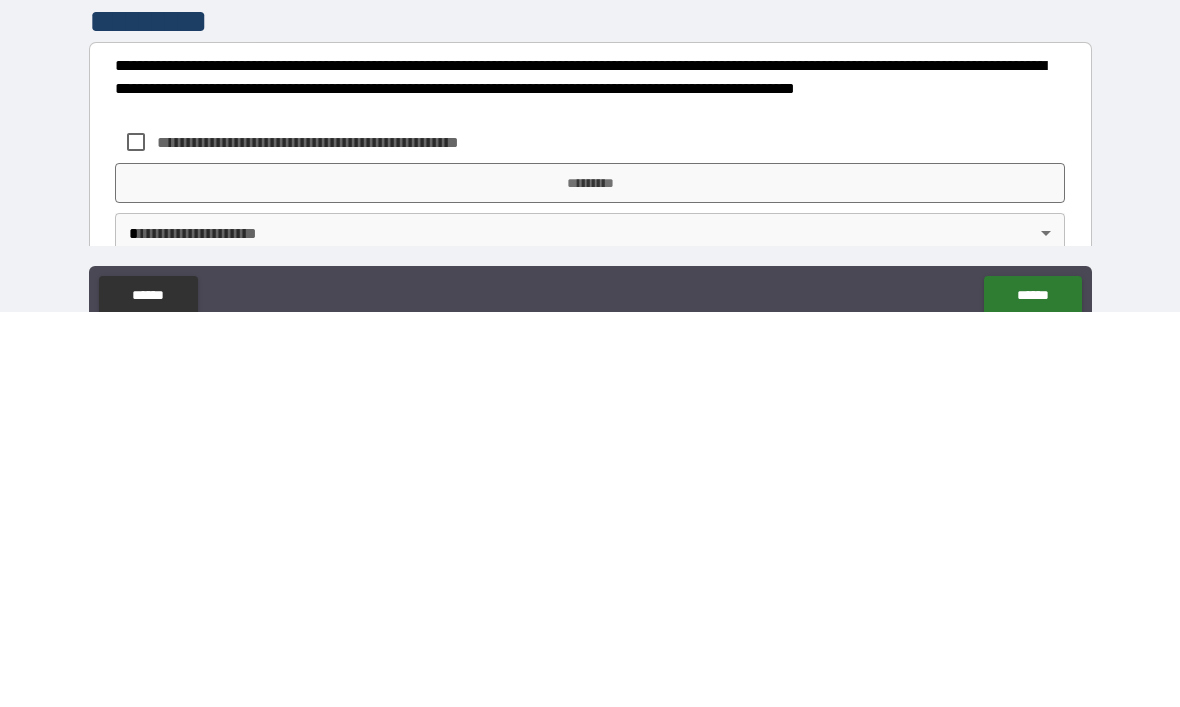 type on "**" 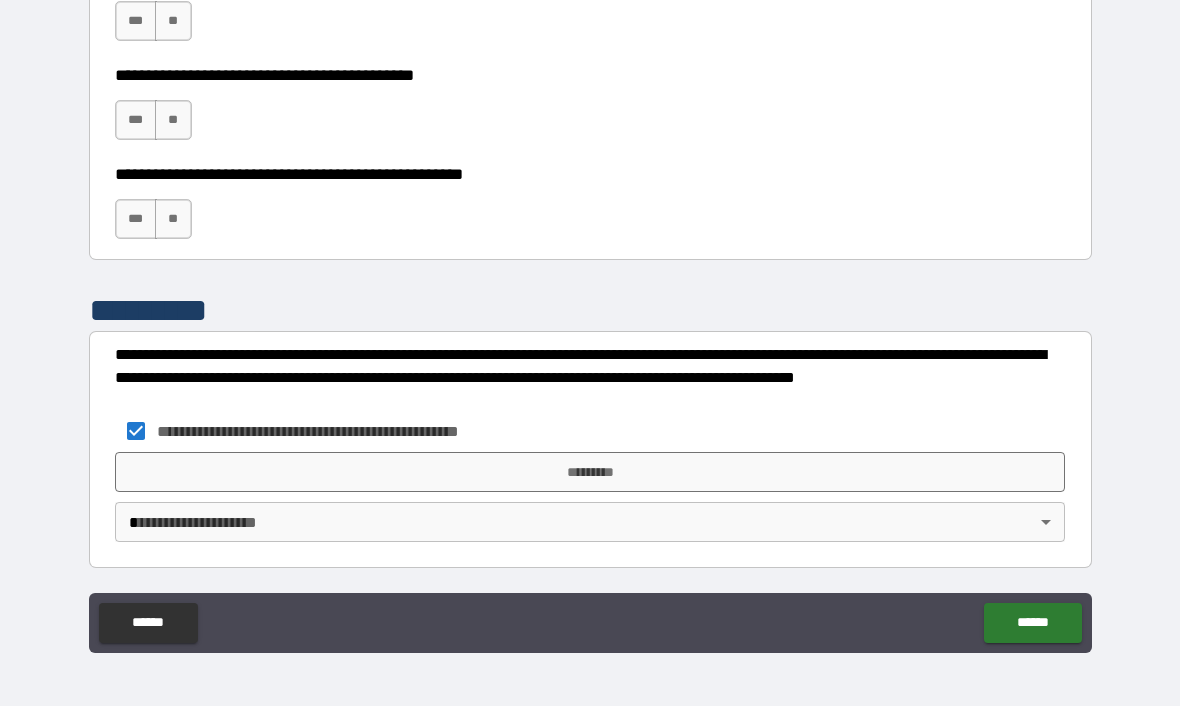 scroll, scrollTop: 757, scrollLeft: 0, axis: vertical 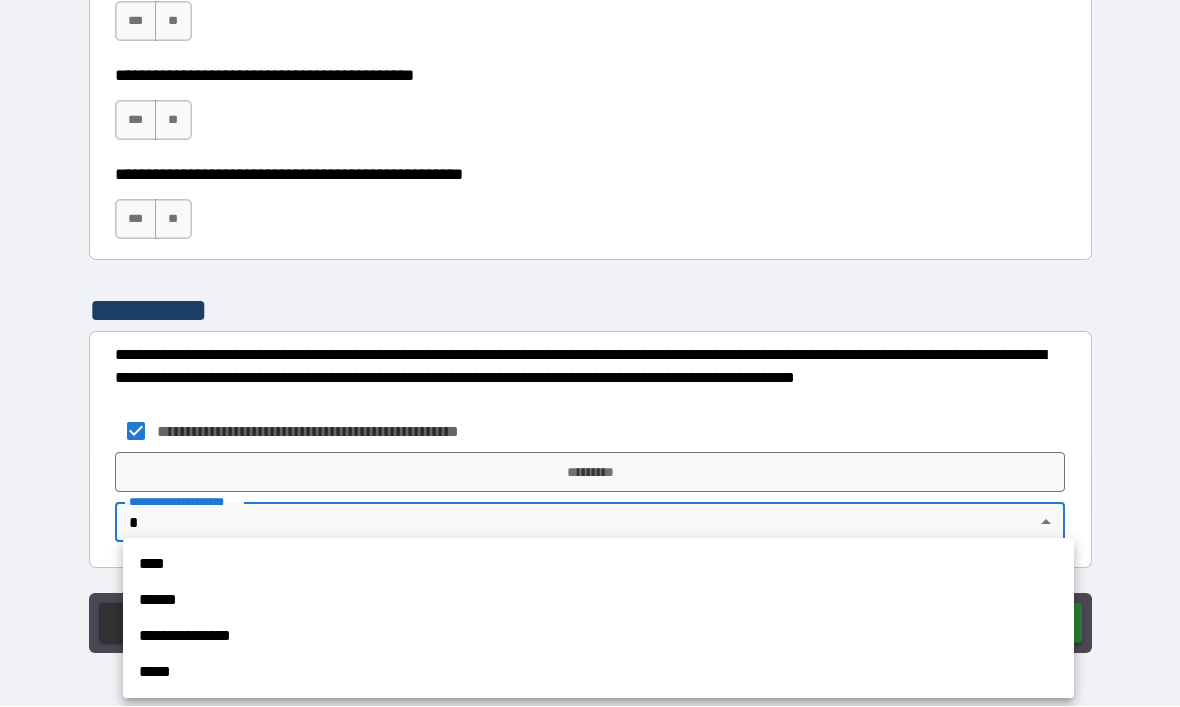 click on "****" at bounding box center (598, 565) 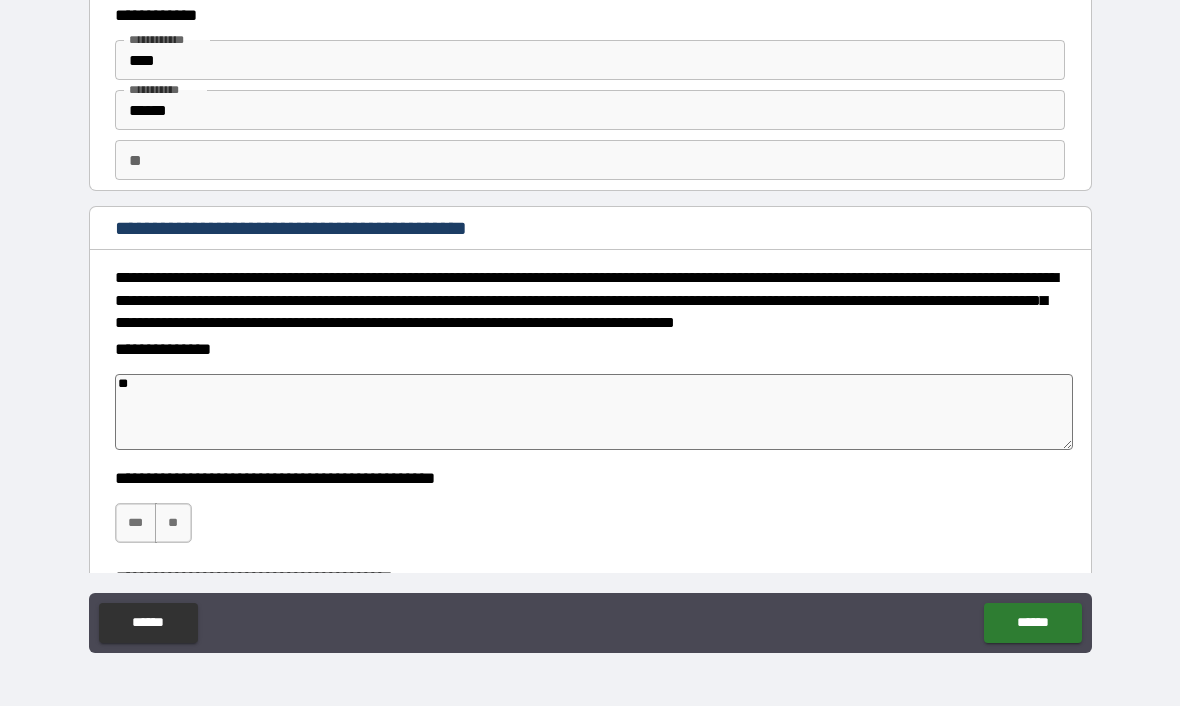 scroll, scrollTop: 36, scrollLeft: 0, axis: vertical 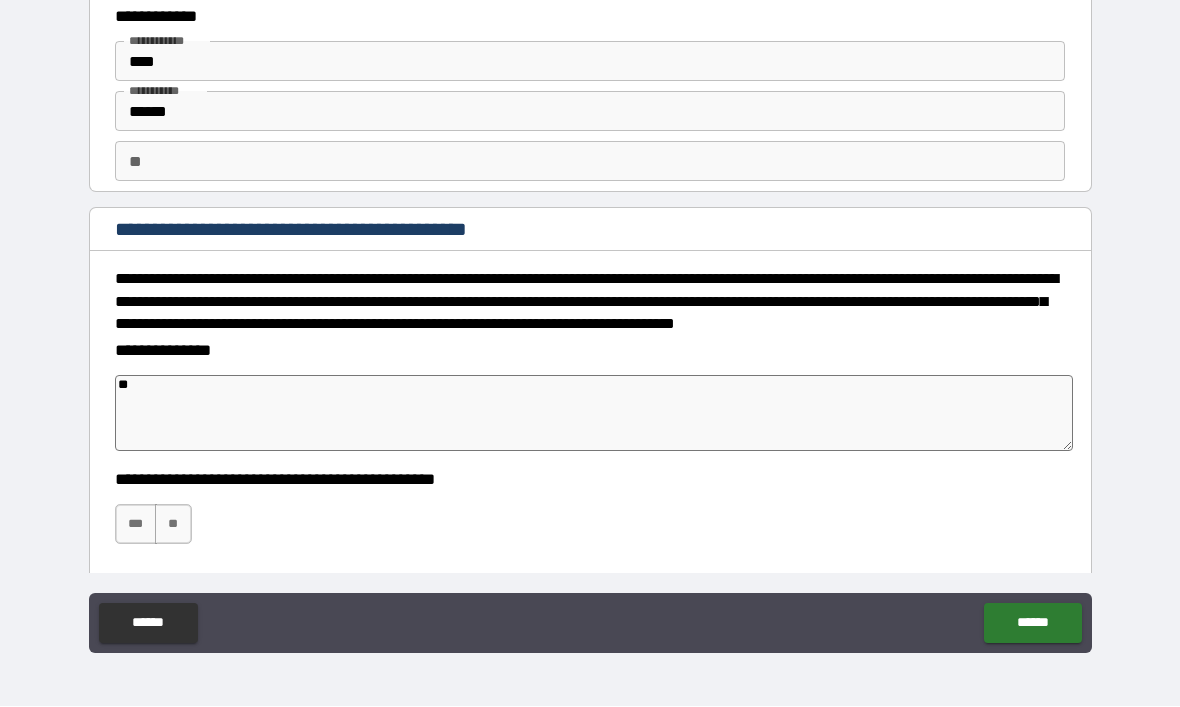 click on "***" at bounding box center [136, 525] 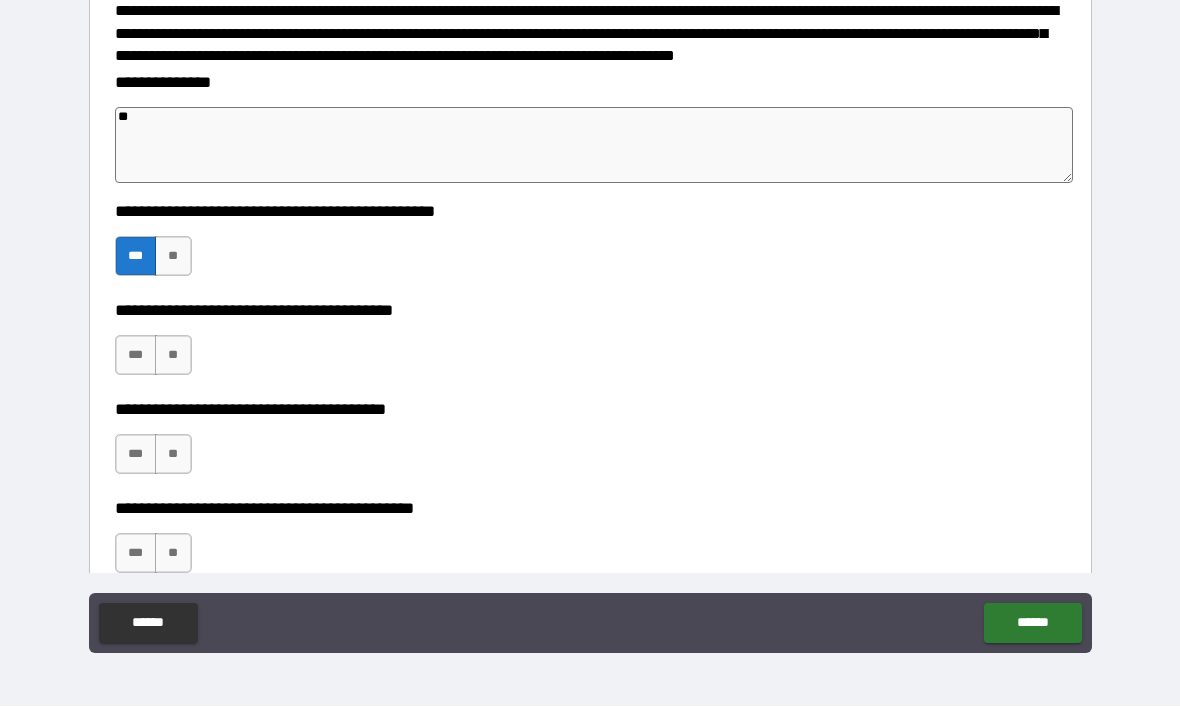 scroll, scrollTop: 303, scrollLeft: 0, axis: vertical 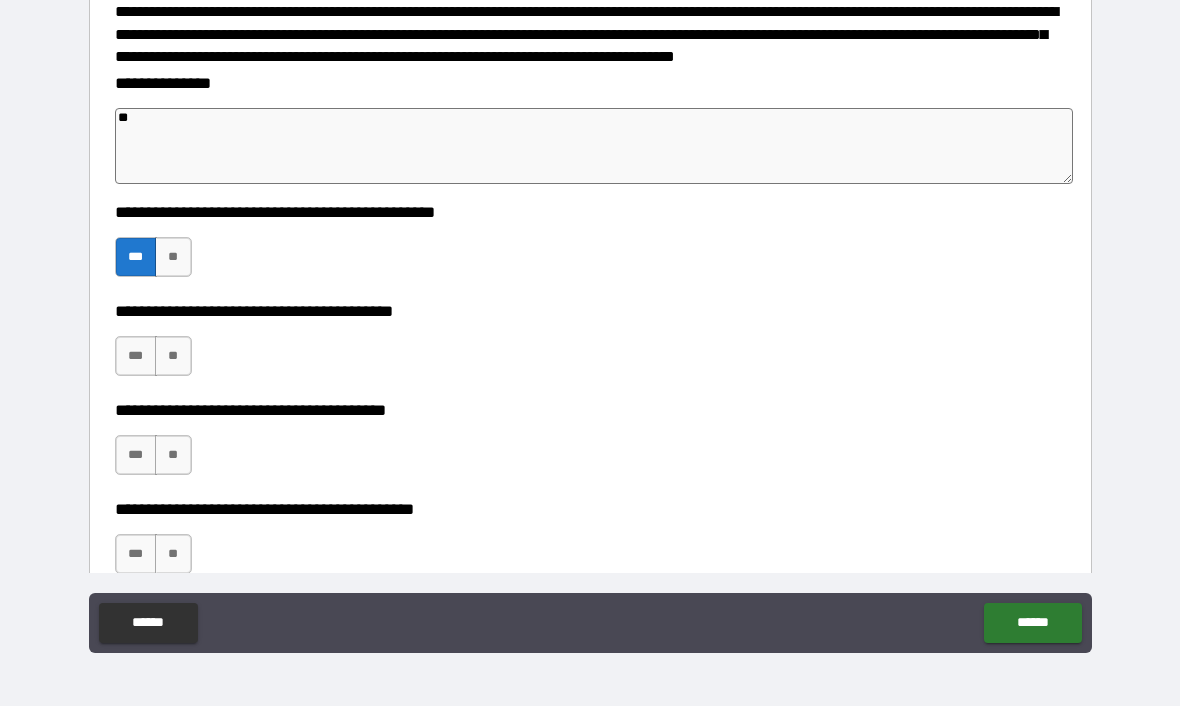 click on "***" at bounding box center (136, 357) 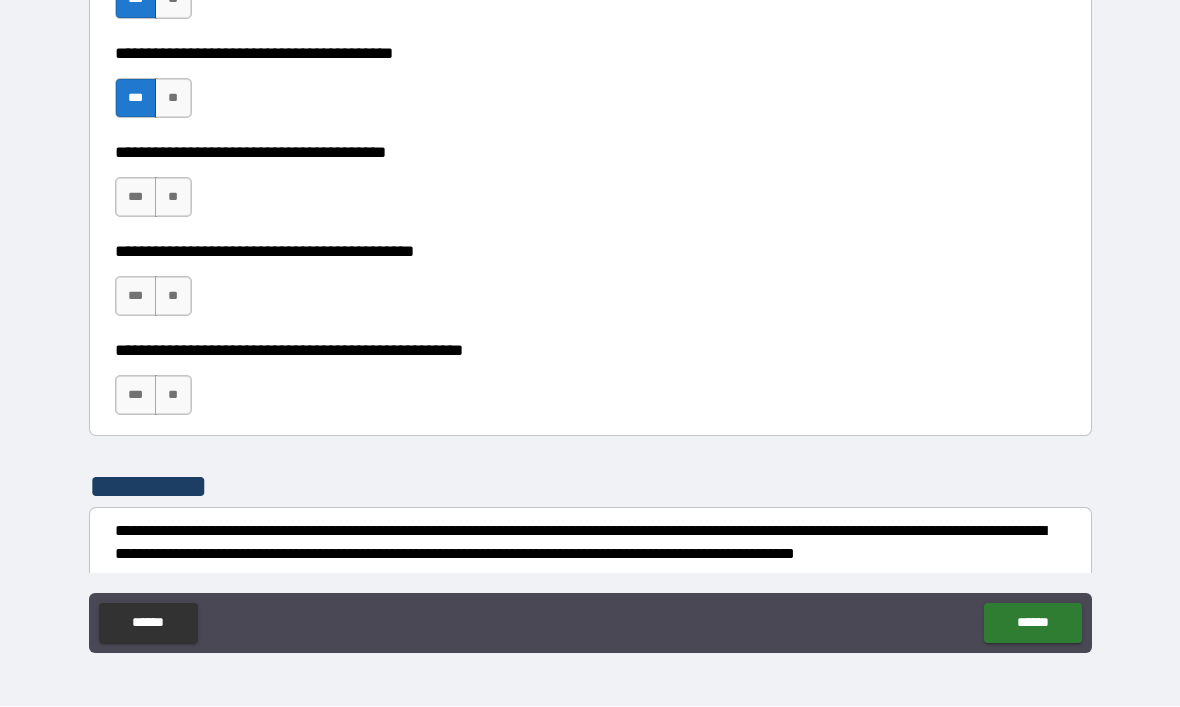scroll, scrollTop: 562, scrollLeft: 0, axis: vertical 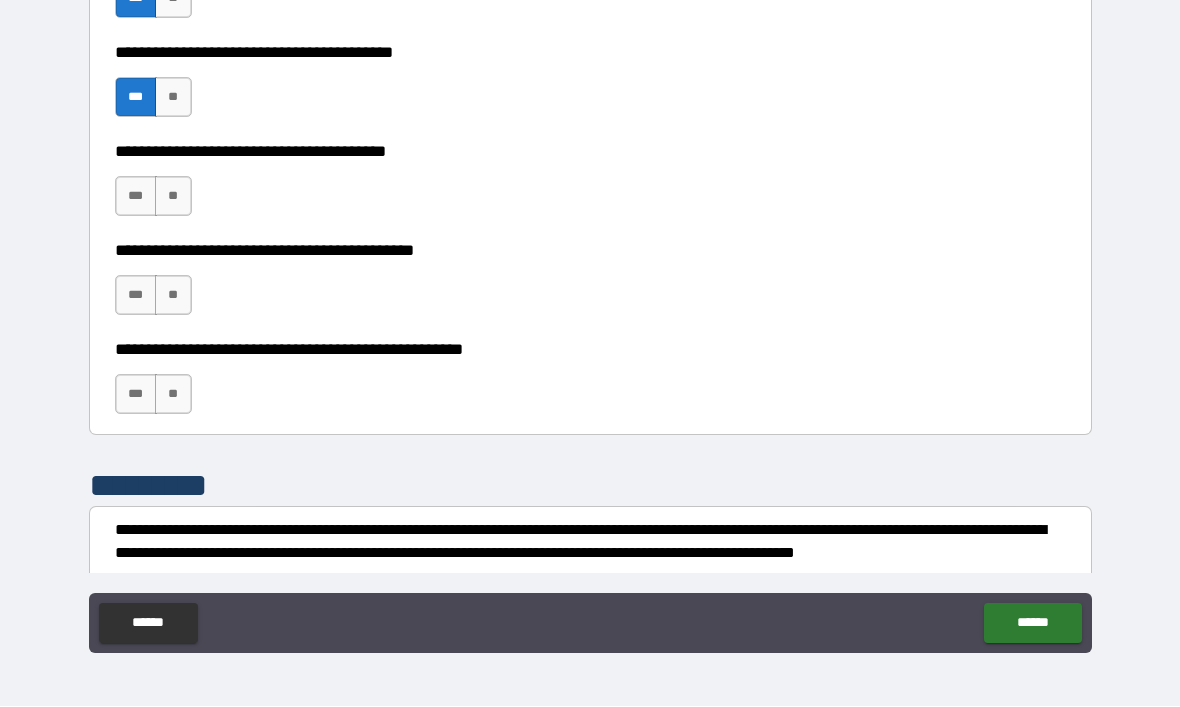 click on "***" at bounding box center (136, 197) 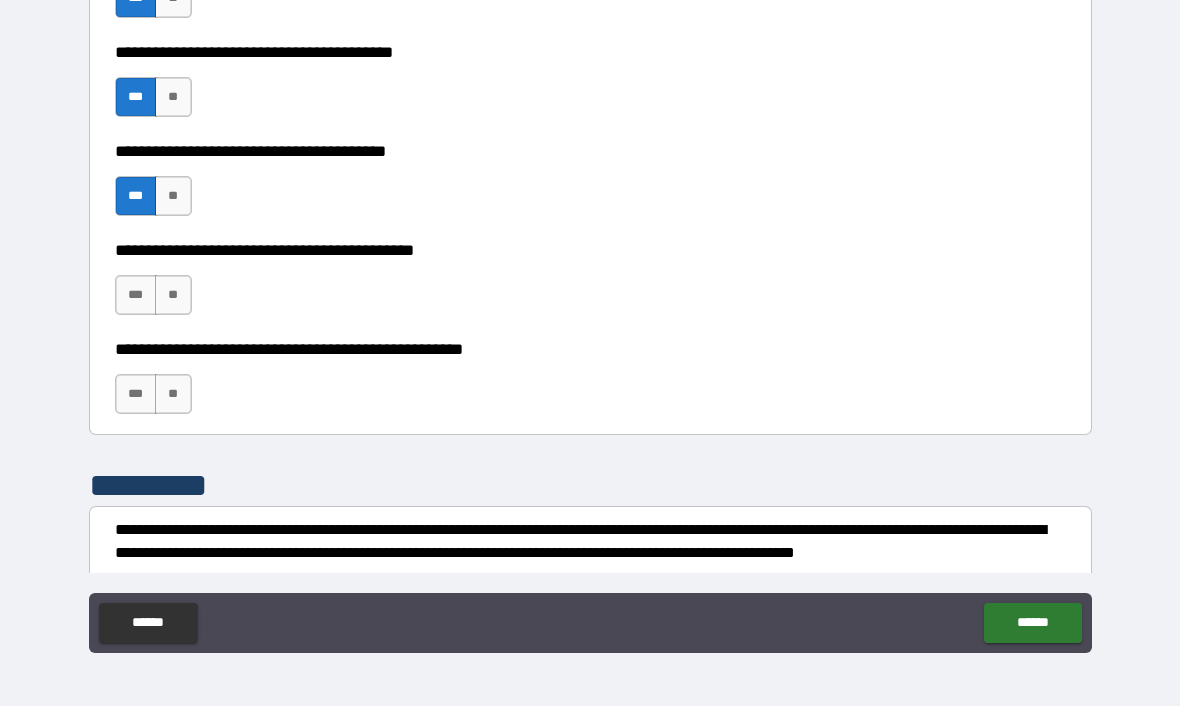 click on "***" at bounding box center (136, 296) 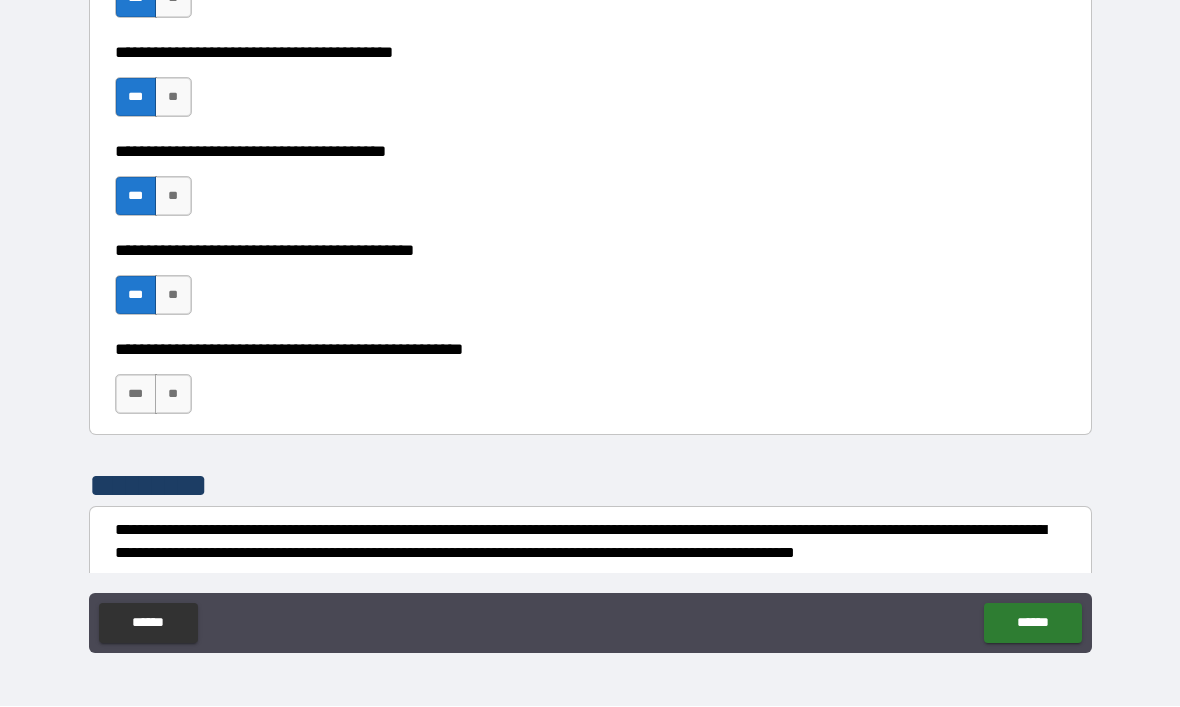 click on "***" at bounding box center [136, 395] 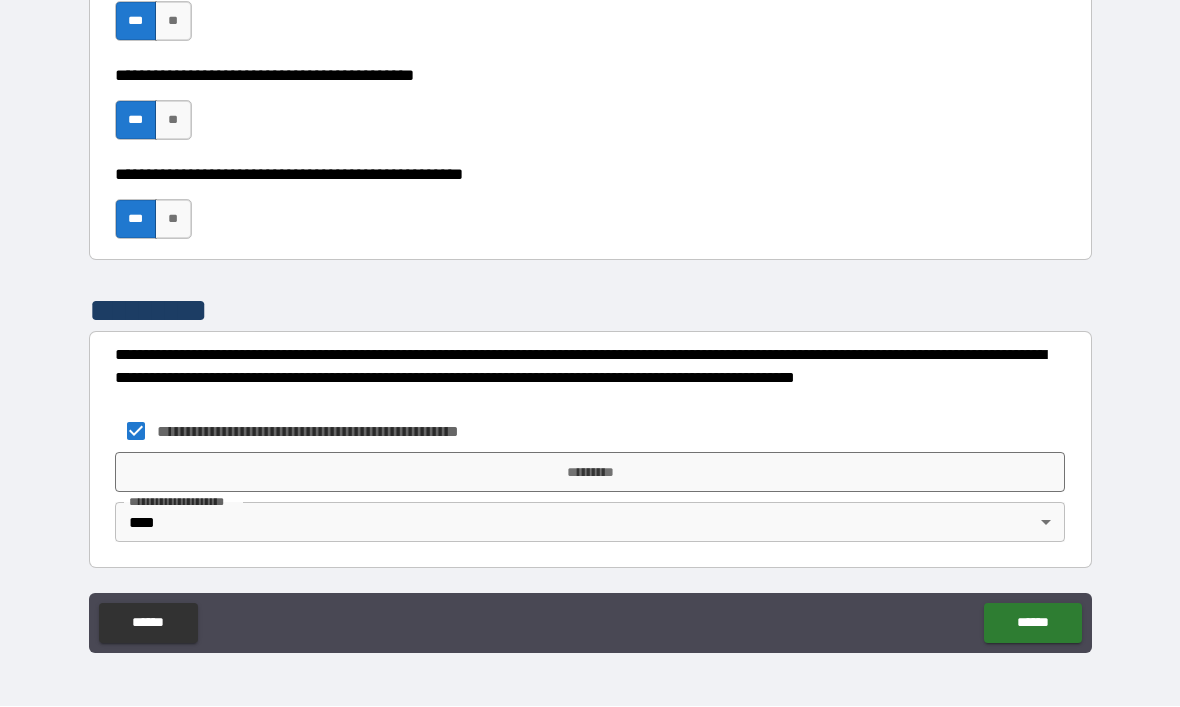 scroll, scrollTop: 757, scrollLeft: 0, axis: vertical 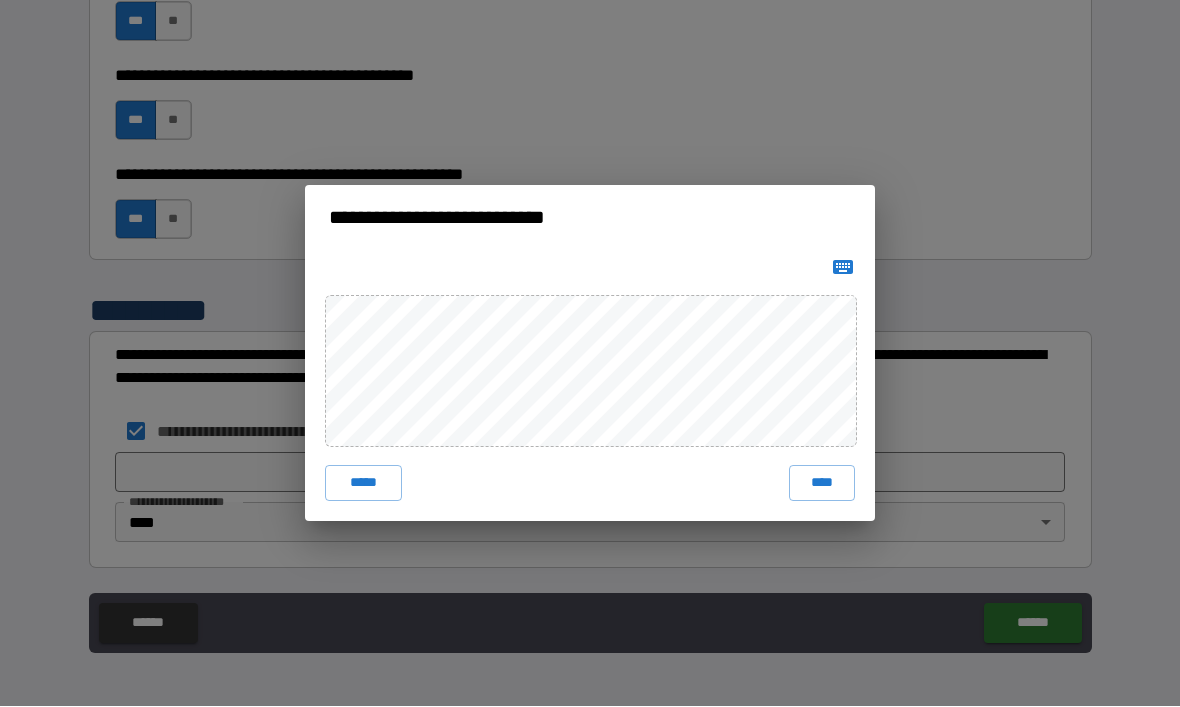 click on "****" at bounding box center (822, 484) 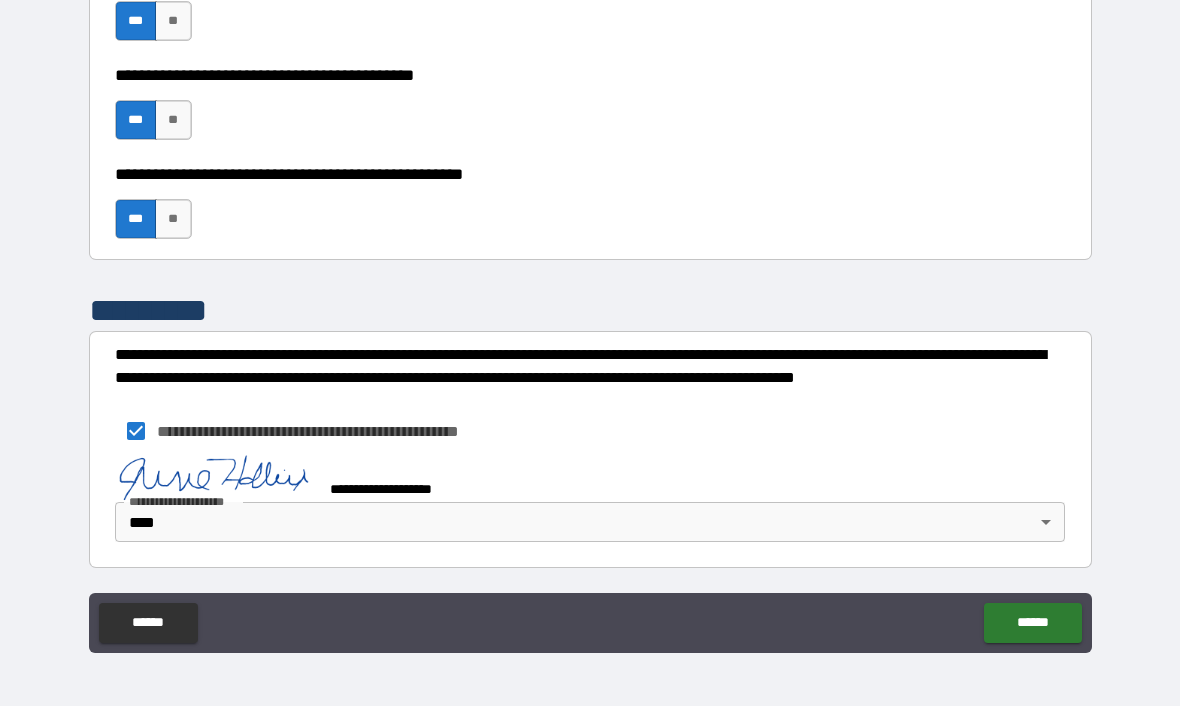 scroll, scrollTop: 747, scrollLeft: 0, axis: vertical 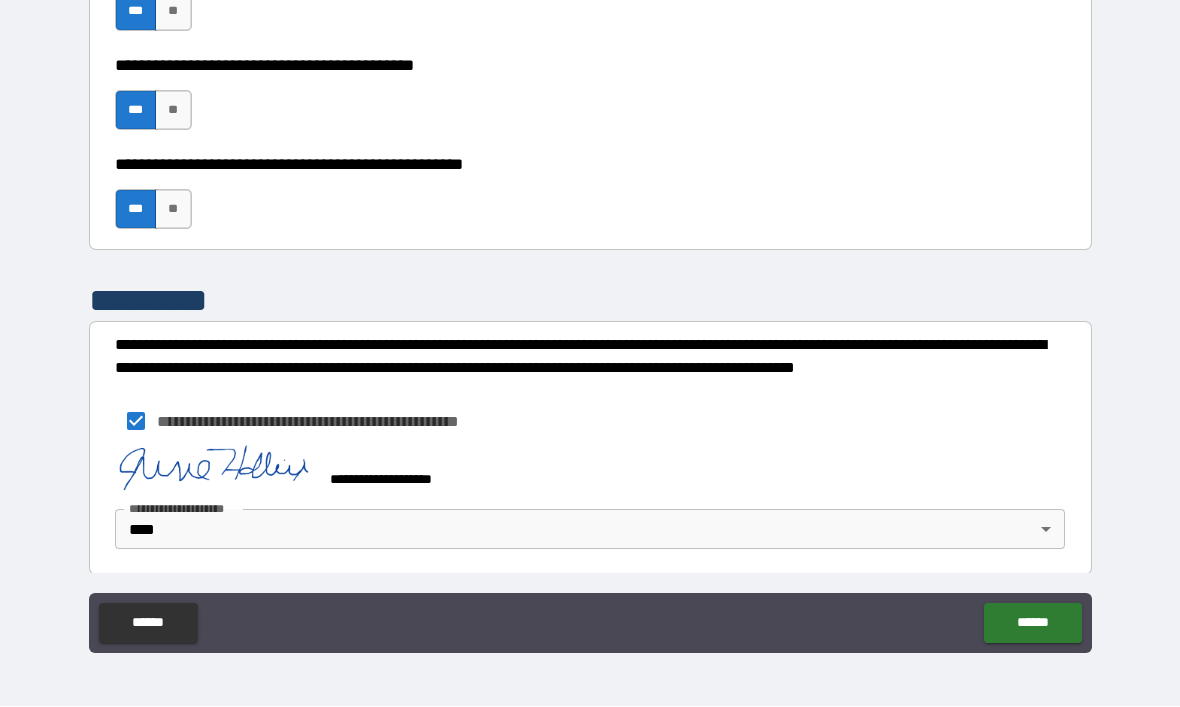 click on "******" at bounding box center [1032, 624] 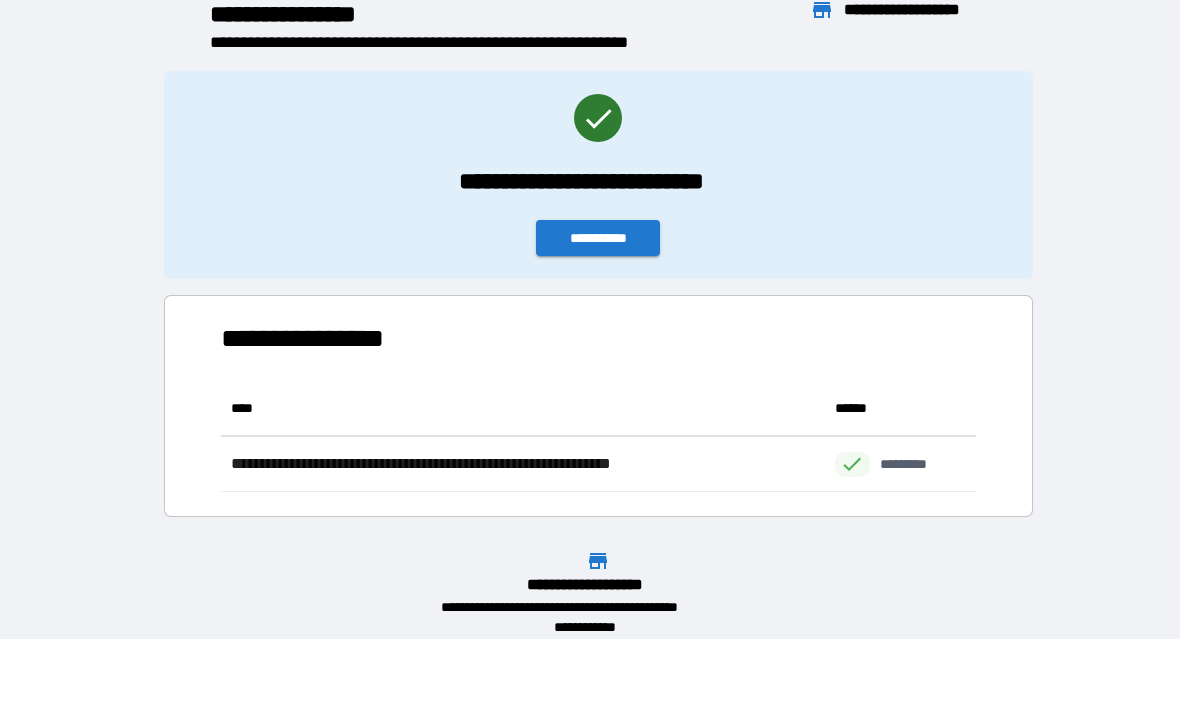 scroll, scrollTop: 1, scrollLeft: 1, axis: both 